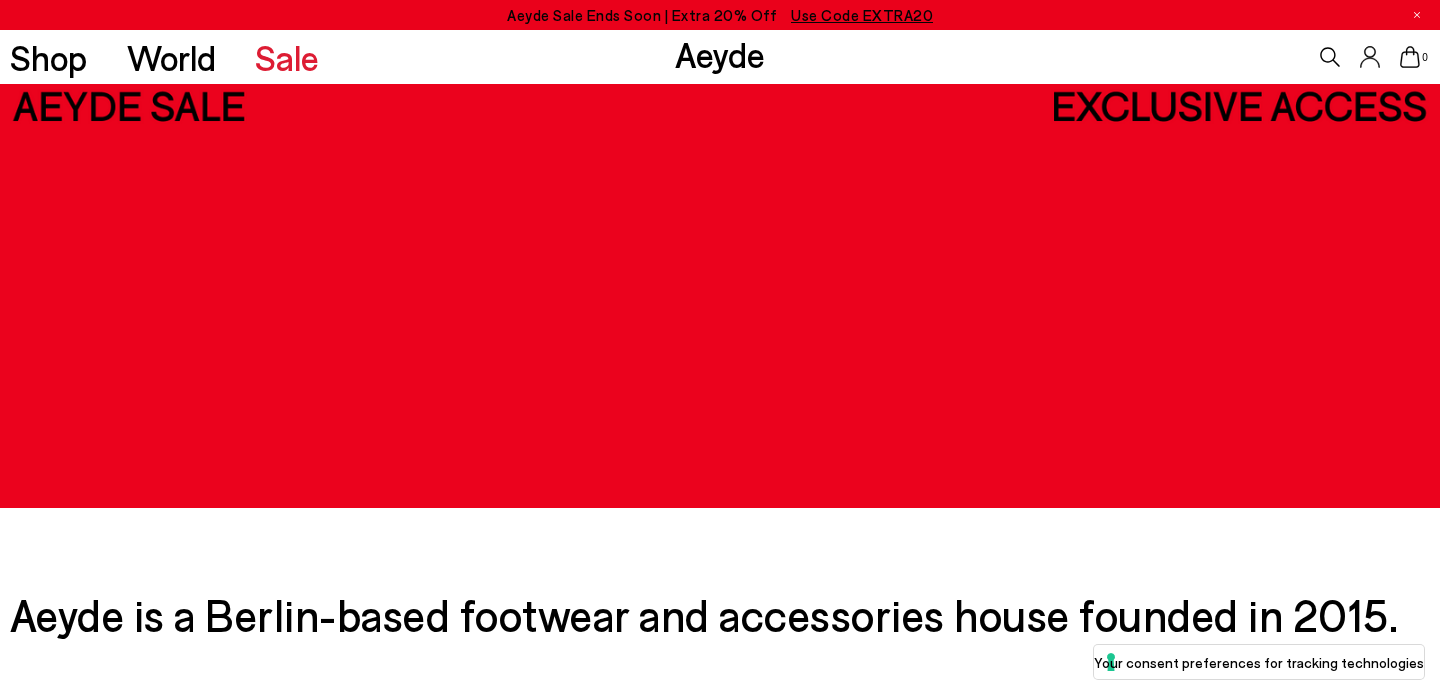 scroll, scrollTop: 386, scrollLeft: 0, axis: vertical 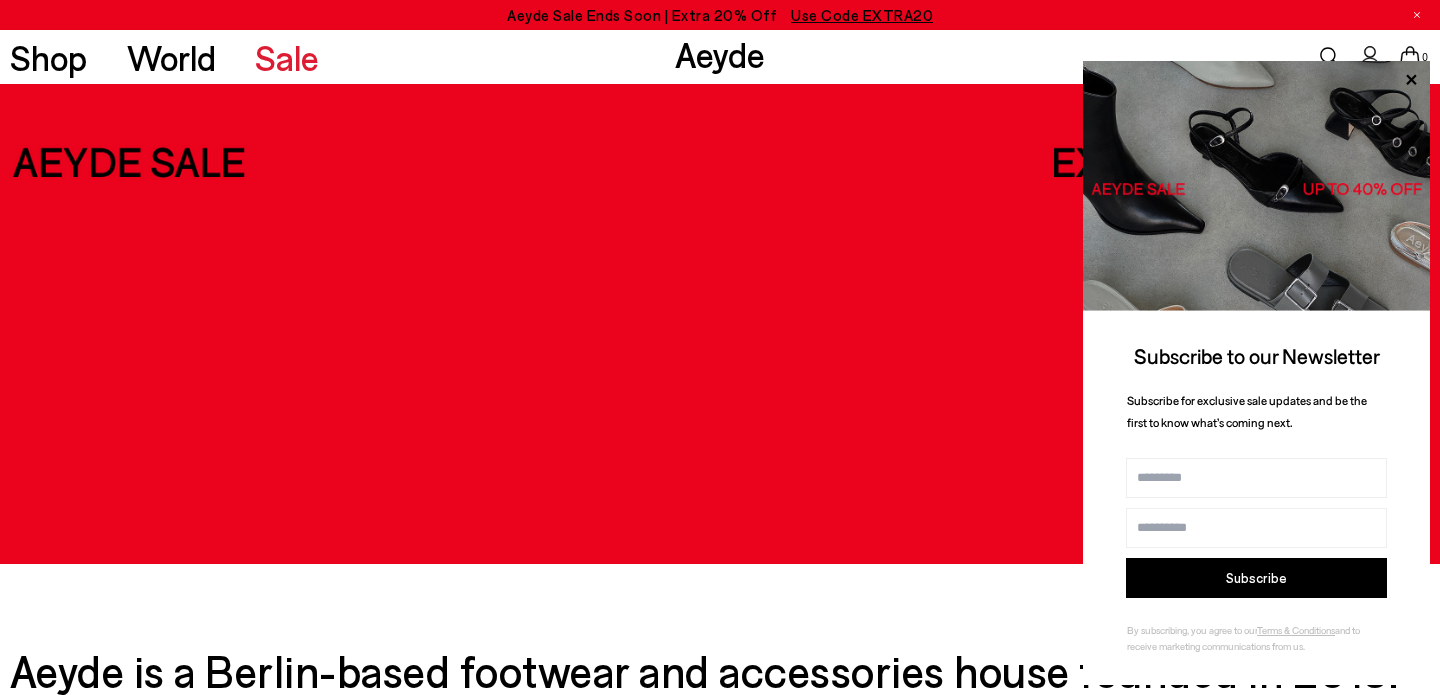 click on "Use Code EXTRA20" at bounding box center (862, 15) 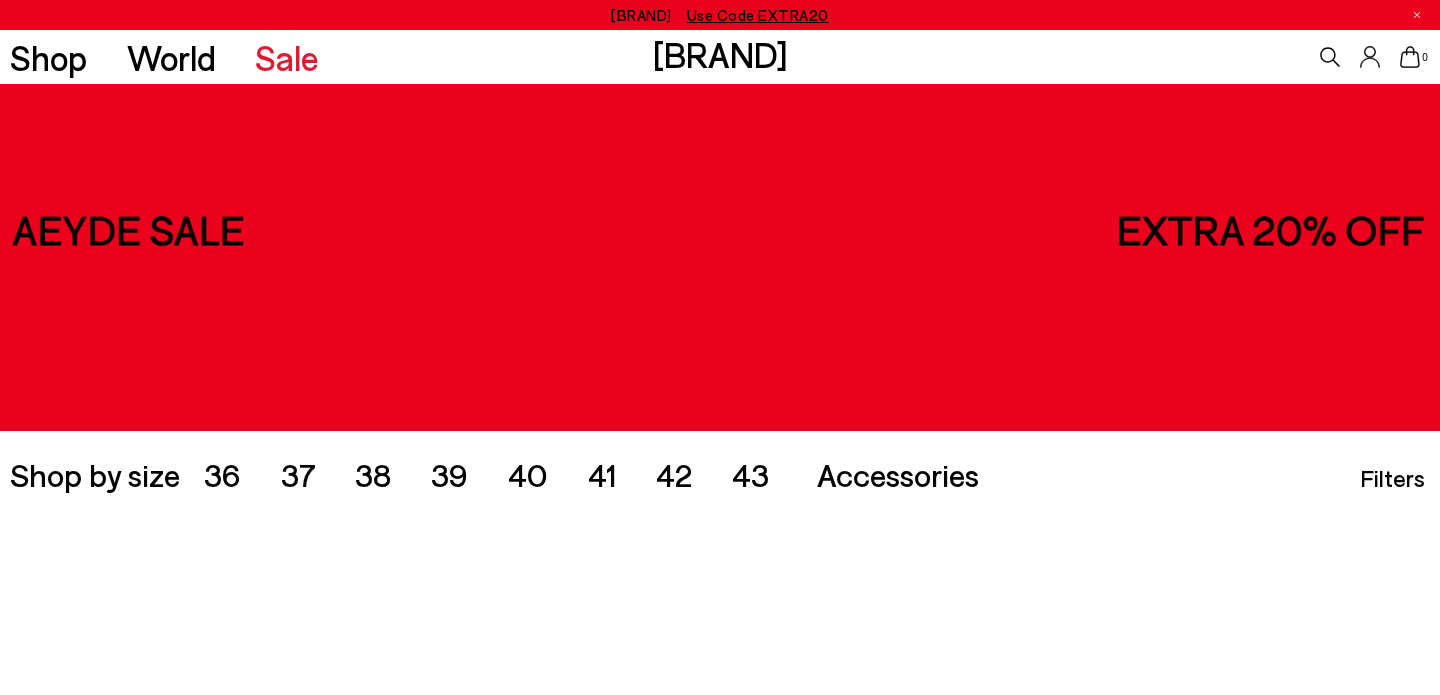 scroll, scrollTop: 0, scrollLeft: 0, axis: both 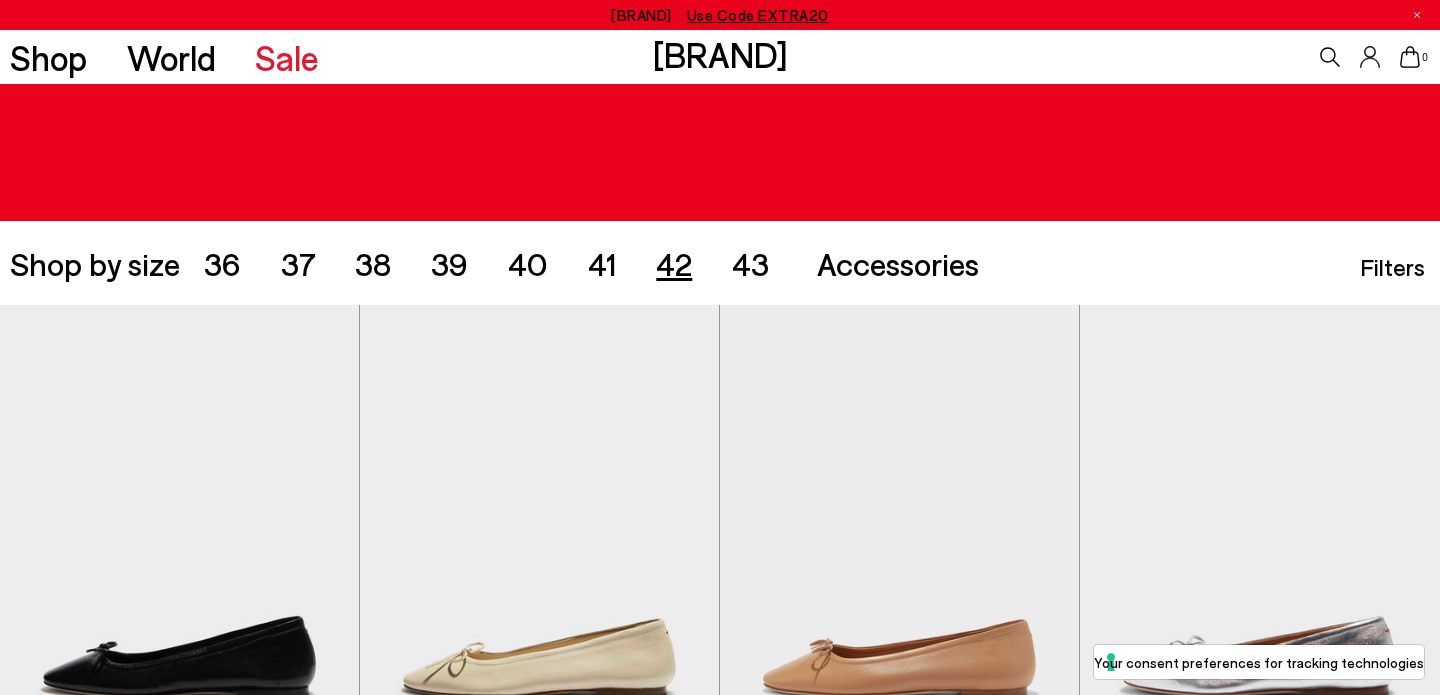 click on "42" at bounding box center (222, 263) 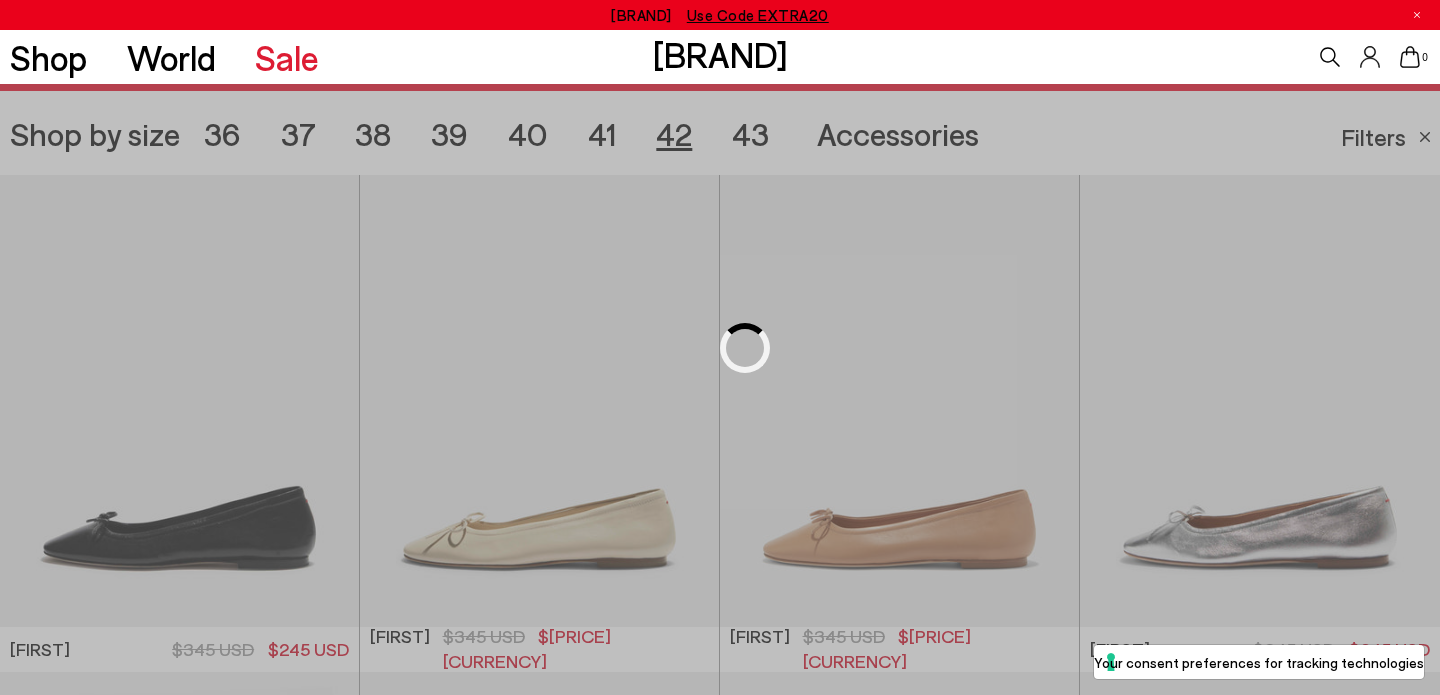 scroll, scrollTop: 401, scrollLeft: 0, axis: vertical 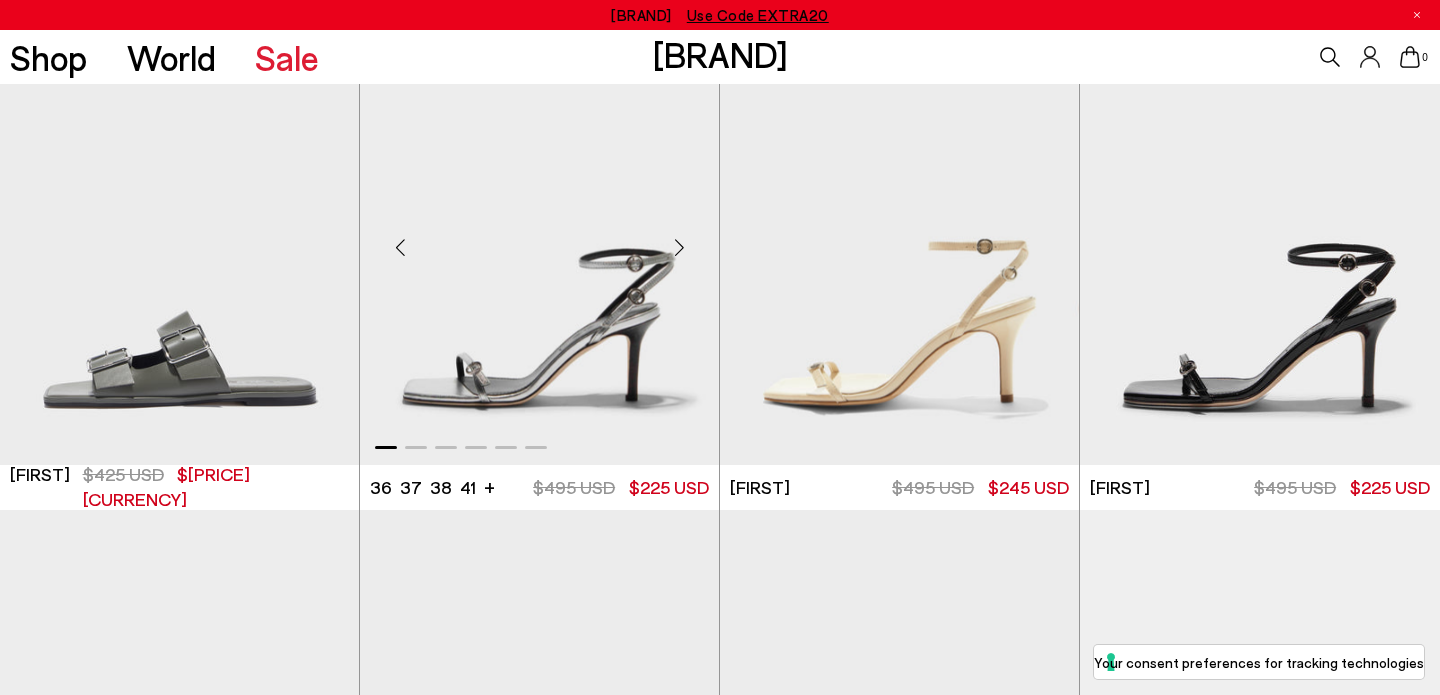 click at bounding box center (679, 247) 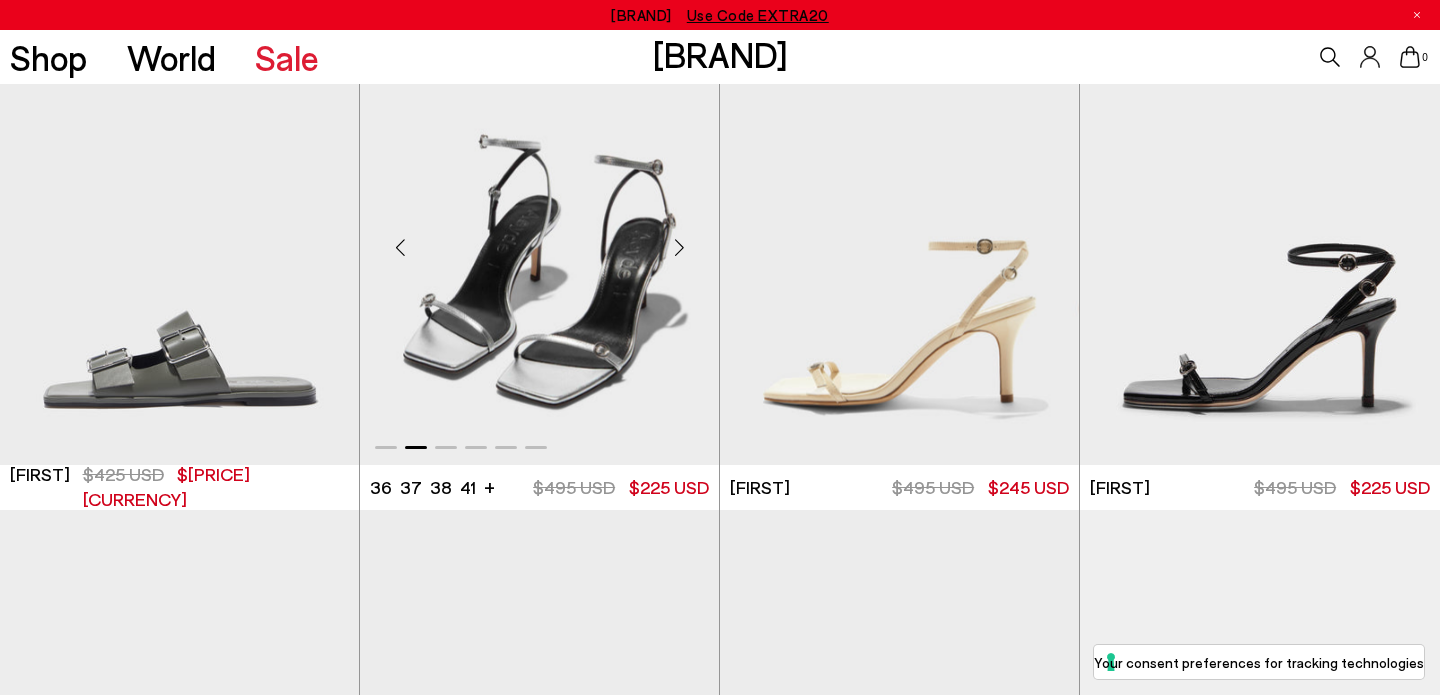 click at bounding box center [679, 247] 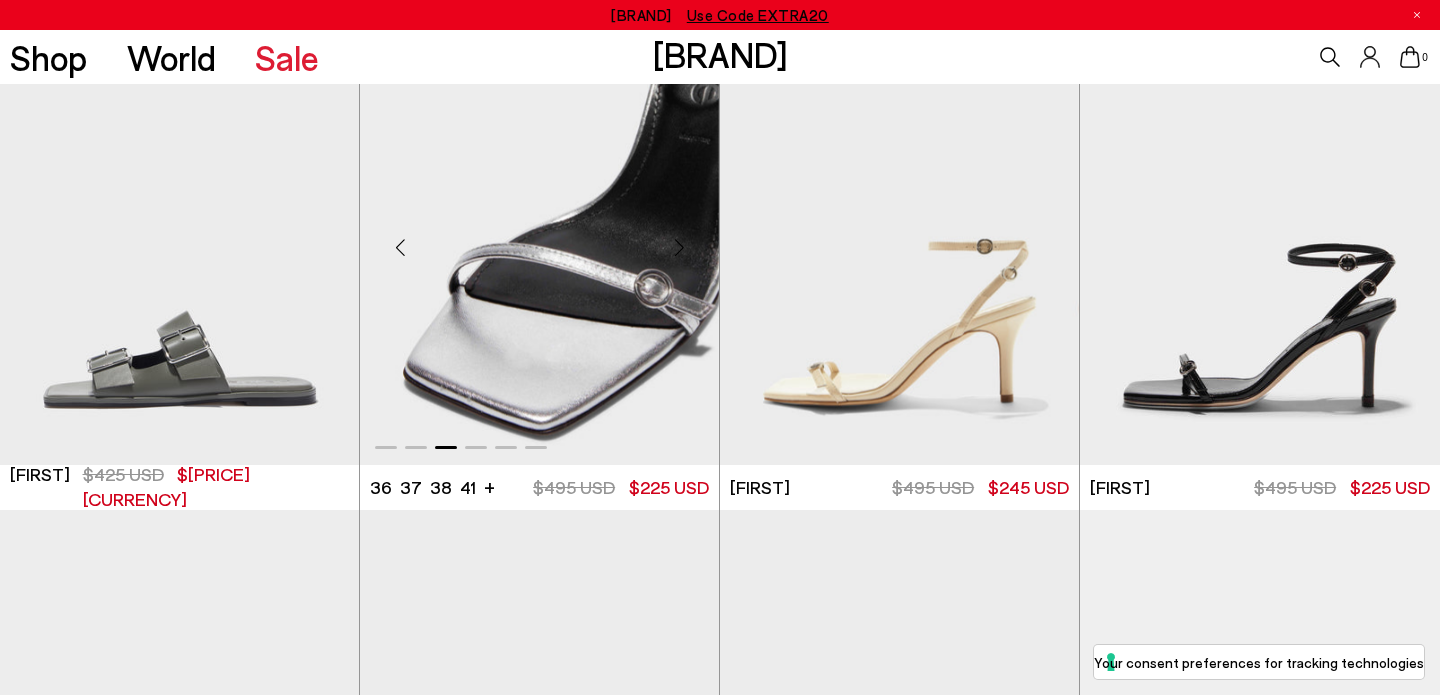 click at bounding box center (679, 247) 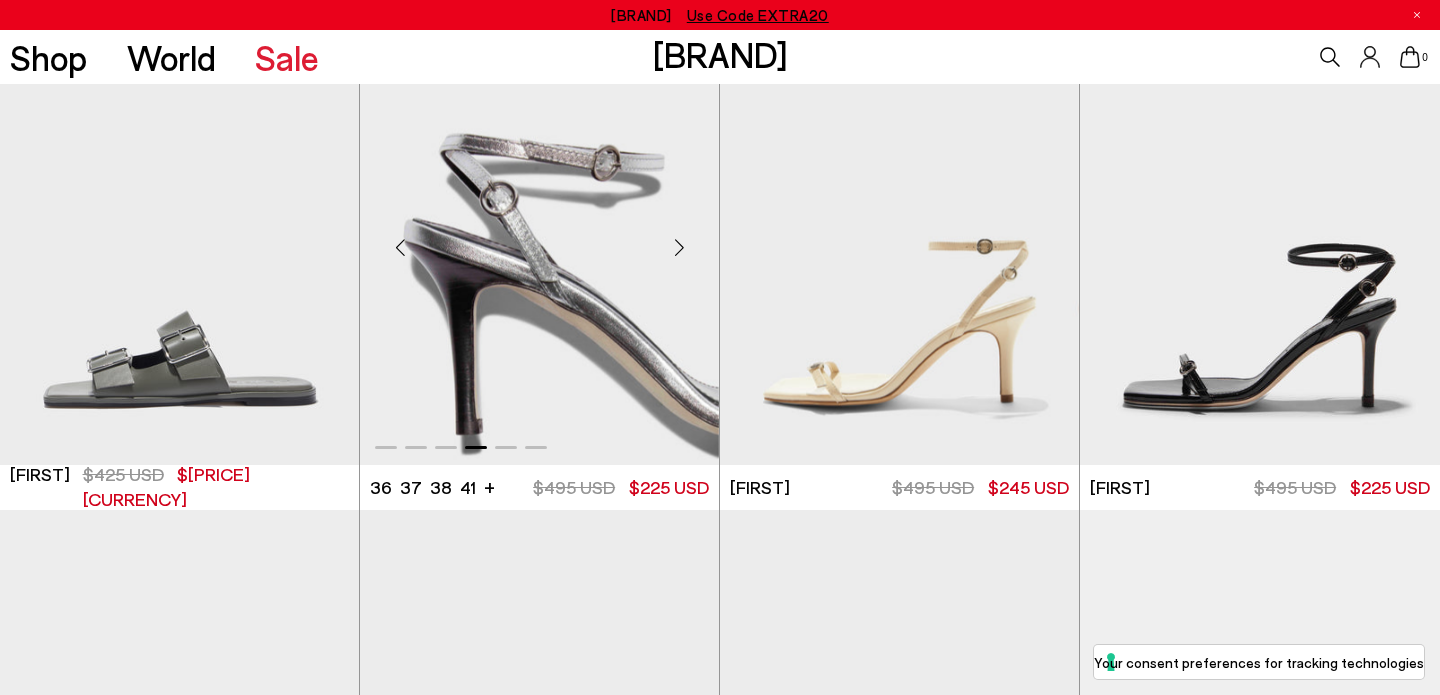 click at bounding box center [679, 247] 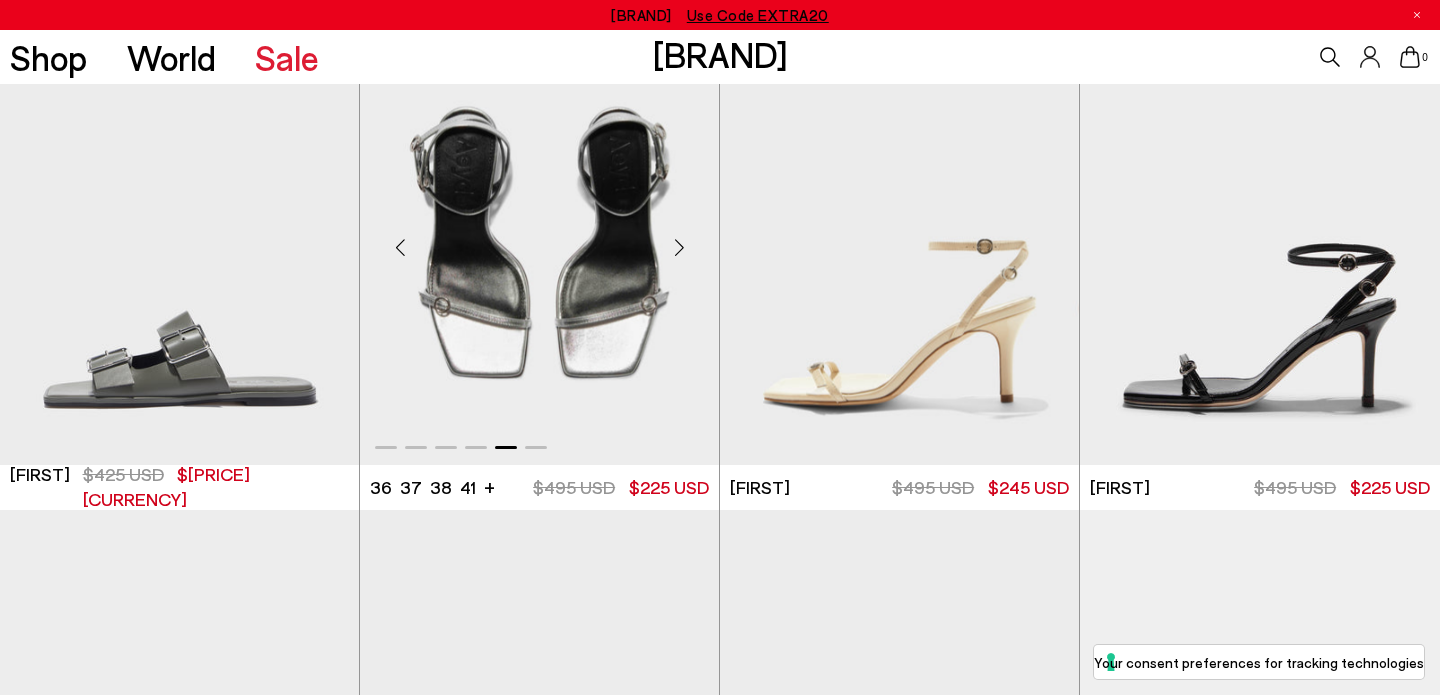 click at bounding box center [679, 247] 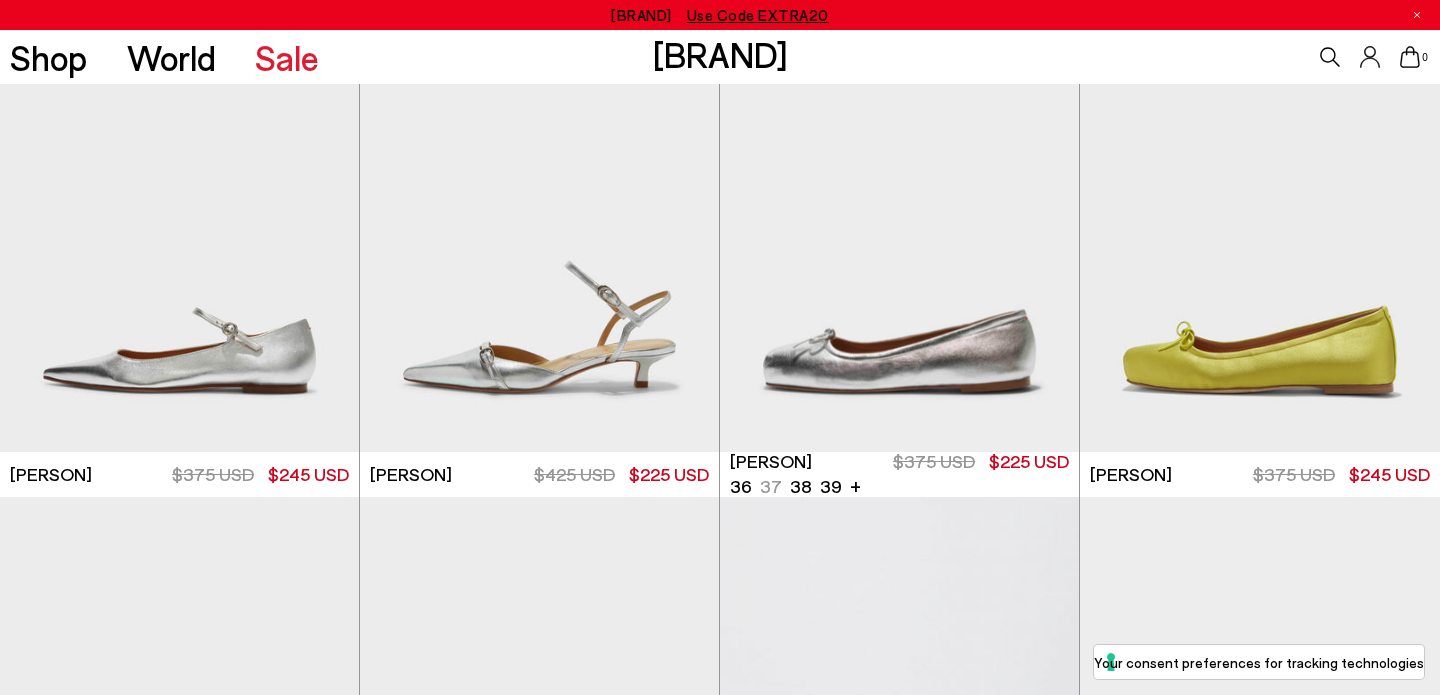 scroll, scrollTop: 2087, scrollLeft: 0, axis: vertical 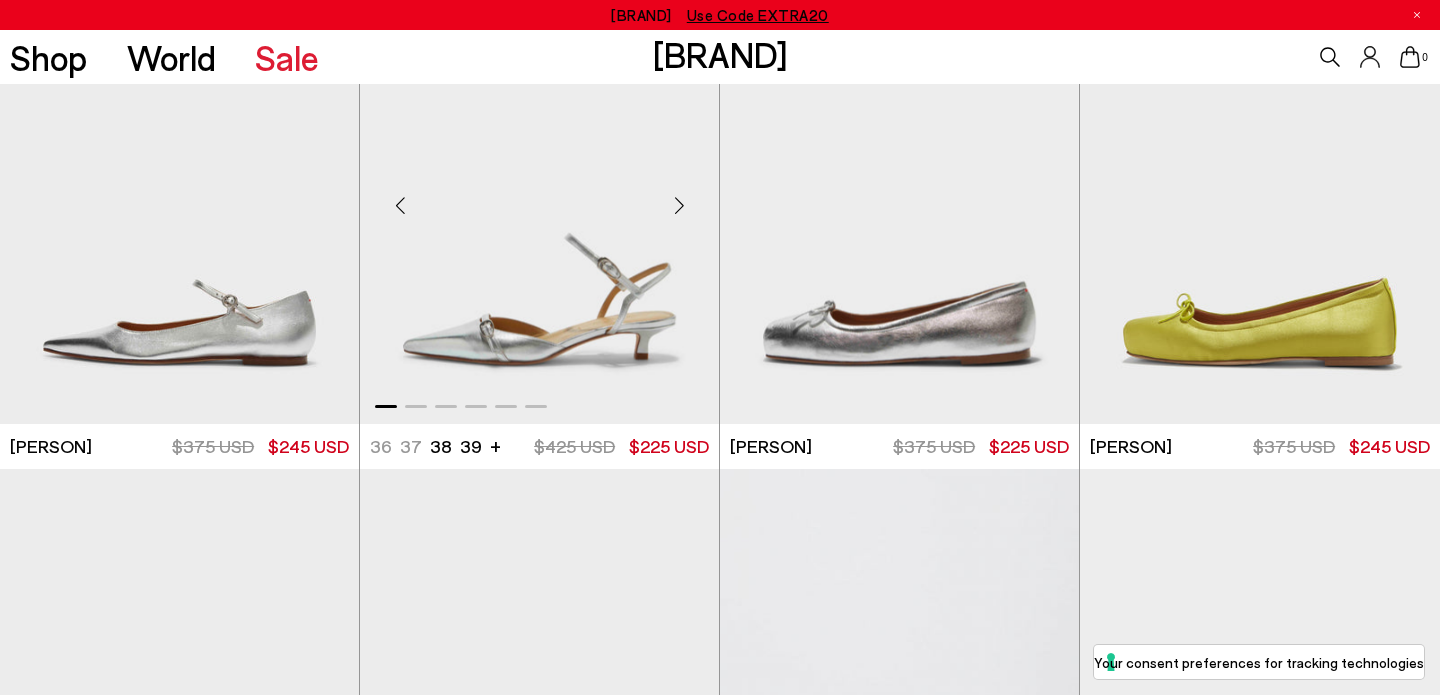 click at bounding box center (679, 206) 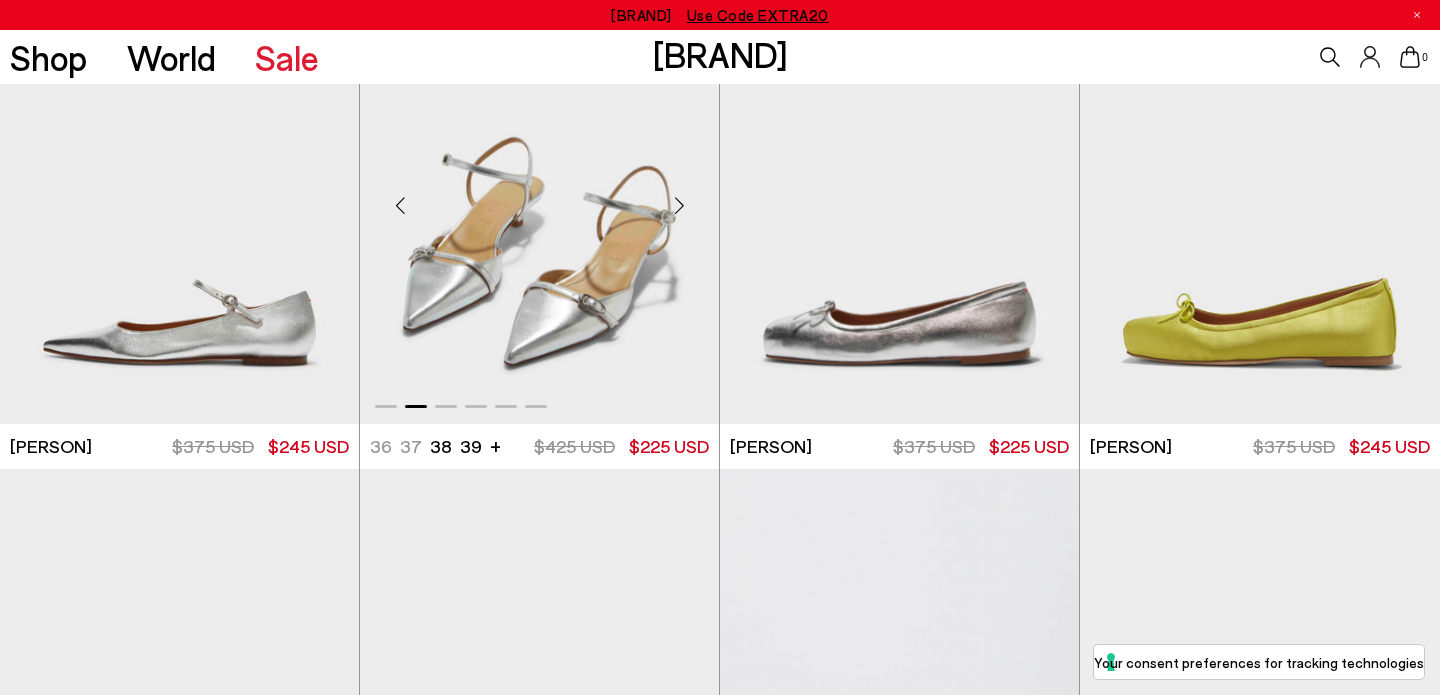 click at bounding box center [679, 206] 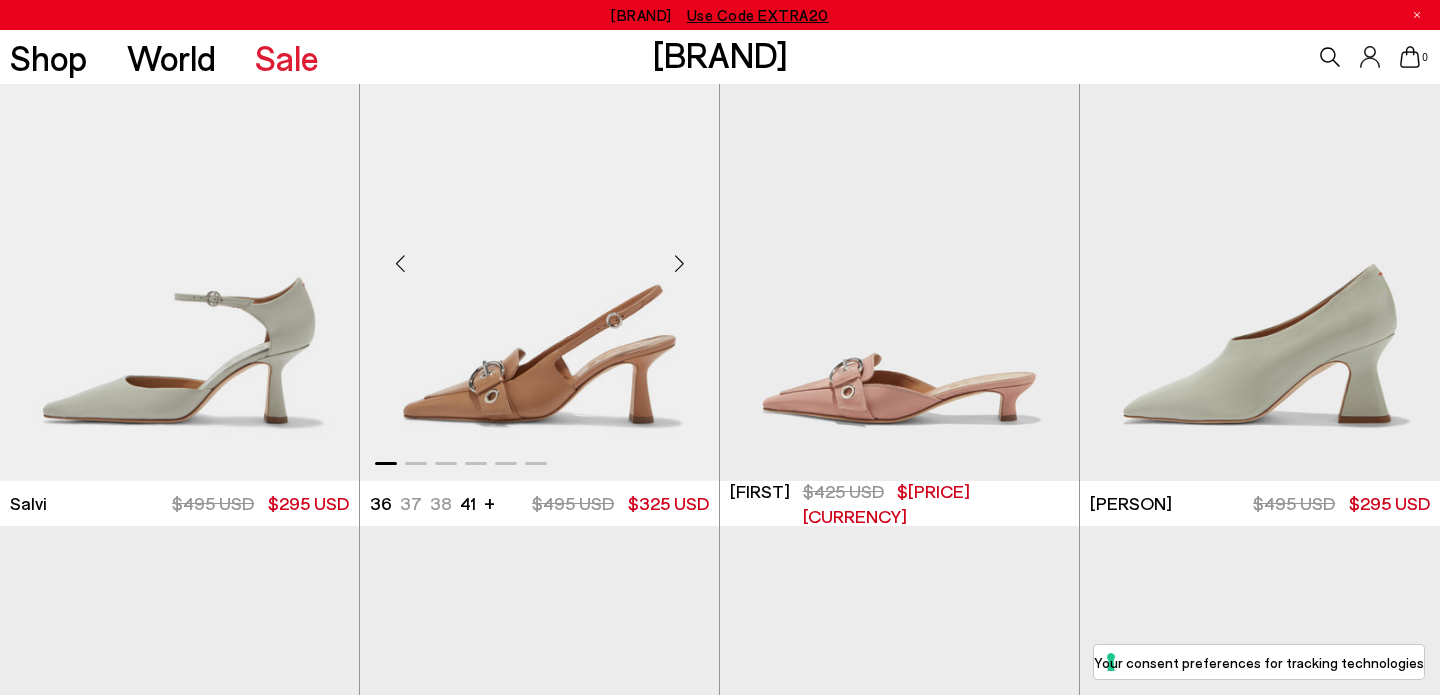 scroll, scrollTop: 4073, scrollLeft: 0, axis: vertical 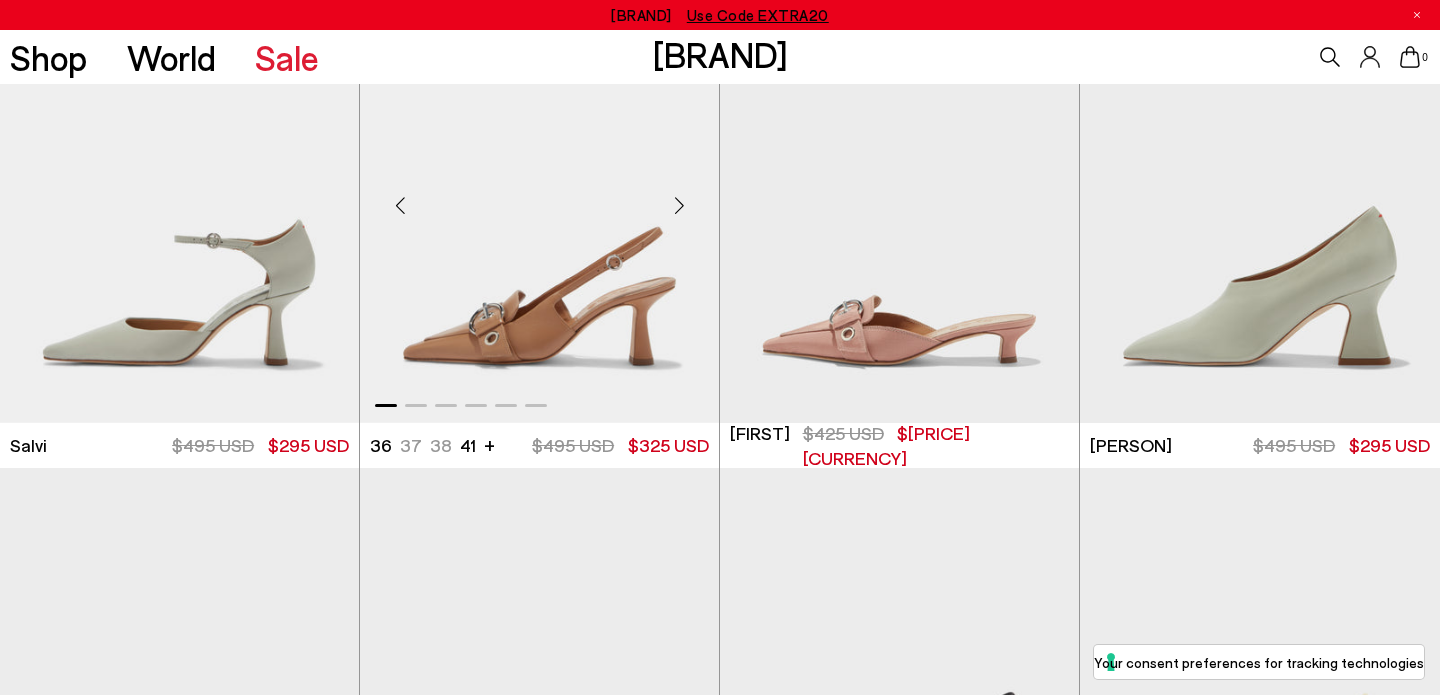 click at bounding box center [679, 206] 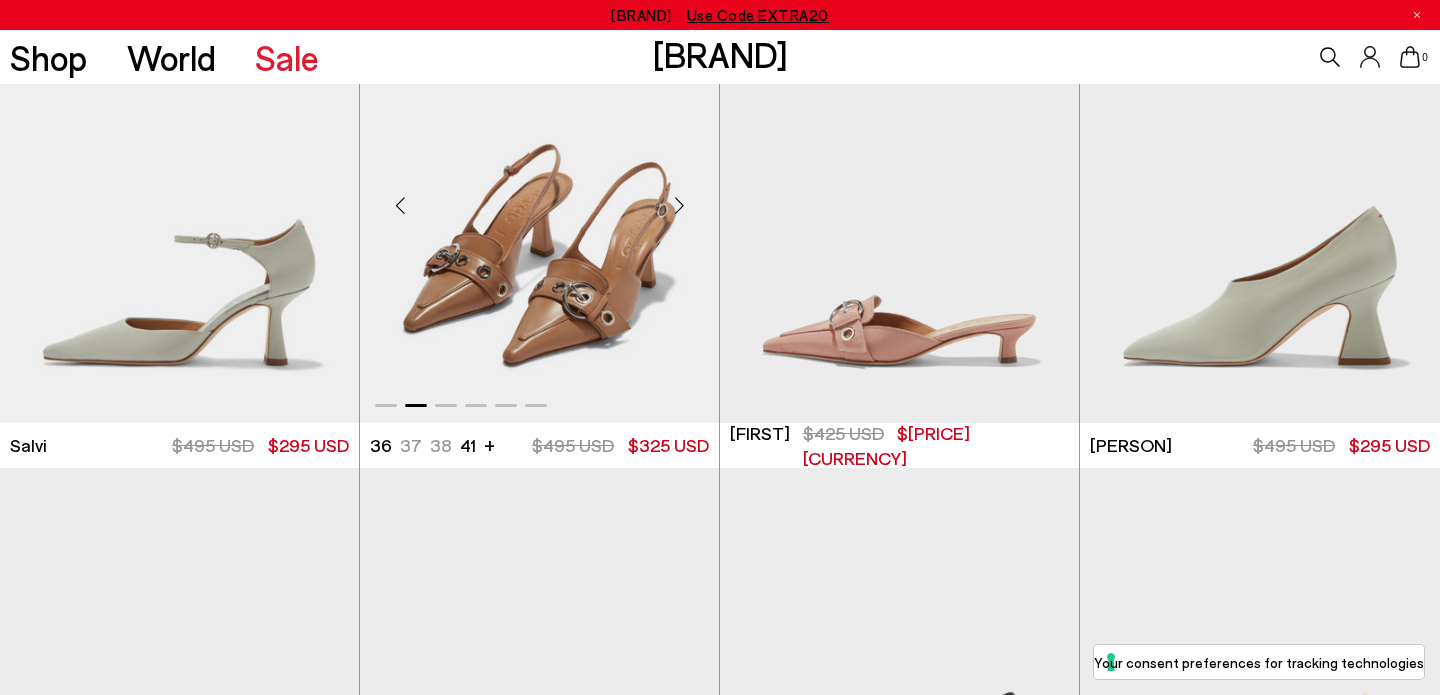 click at bounding box center (679, 206) 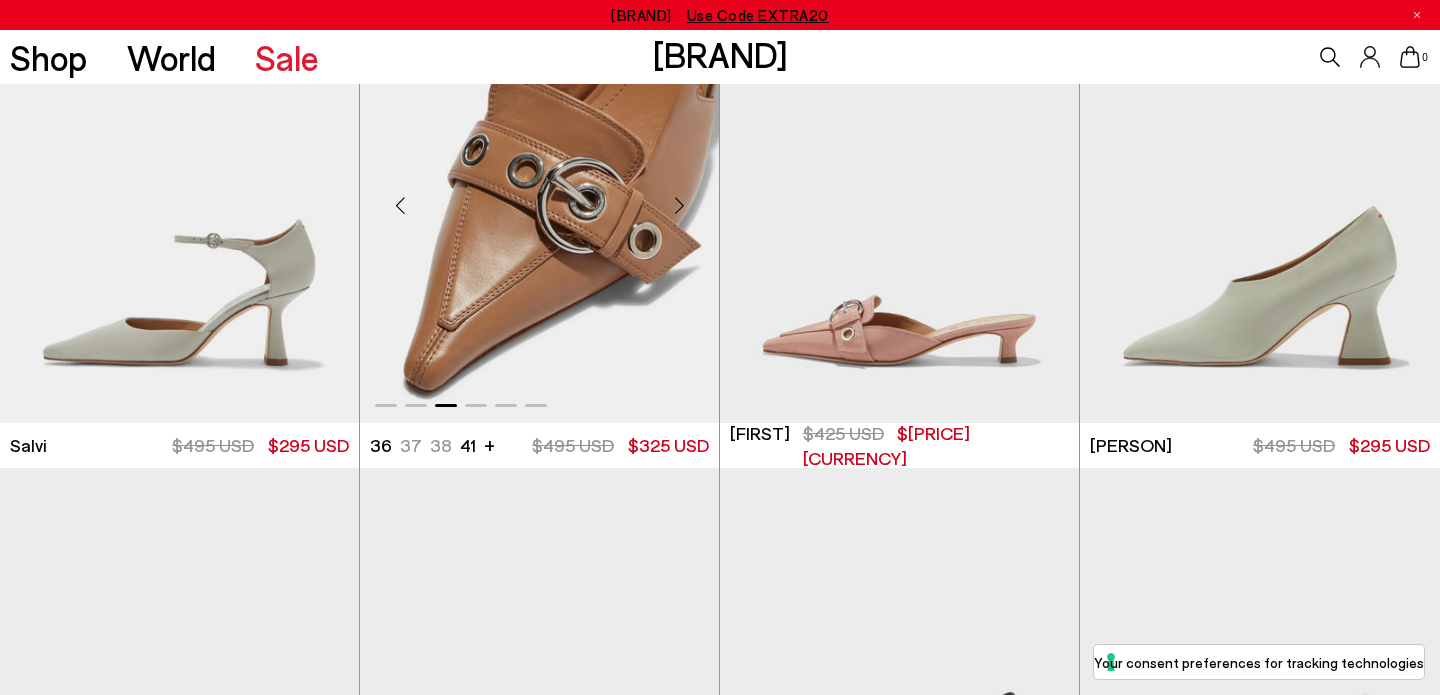 click at bounding box center (679, 206) 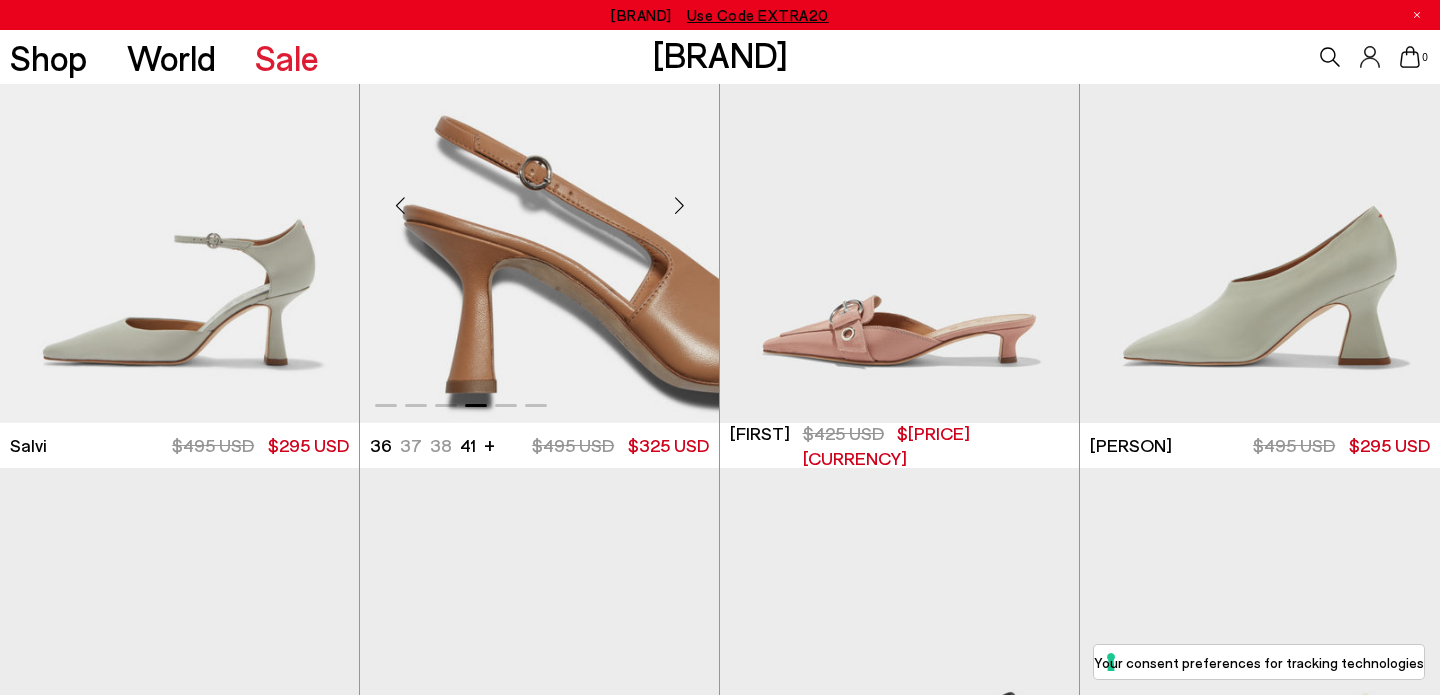 click at bounding box center [679, 206] 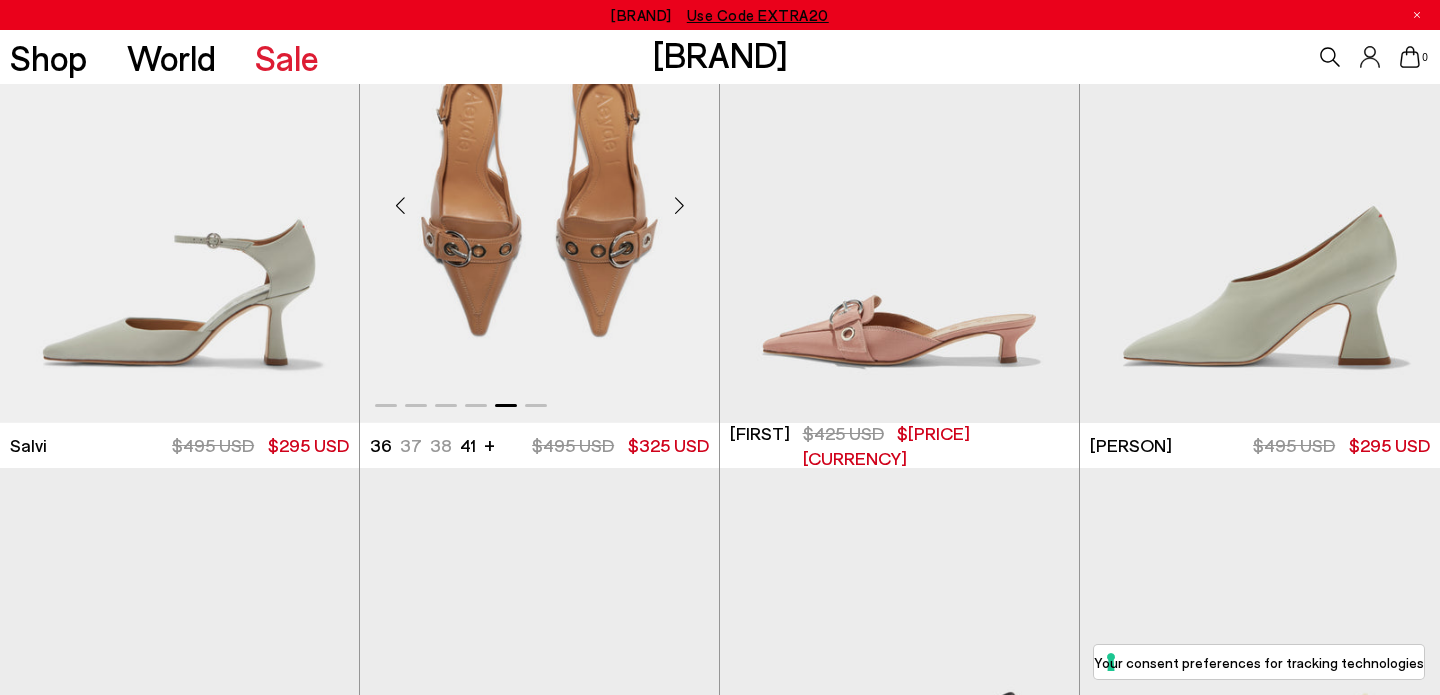 click at bounding box center [679, 206] 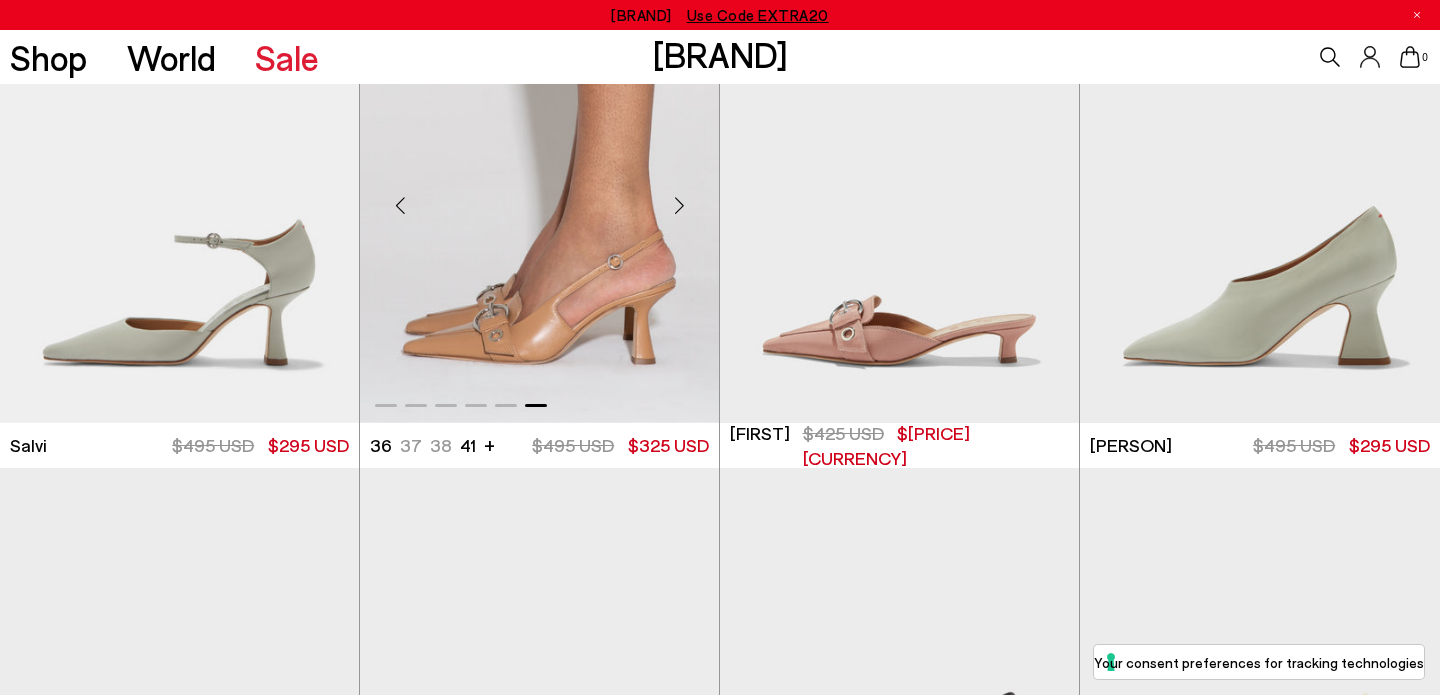 click at bounding box center (679, 206) 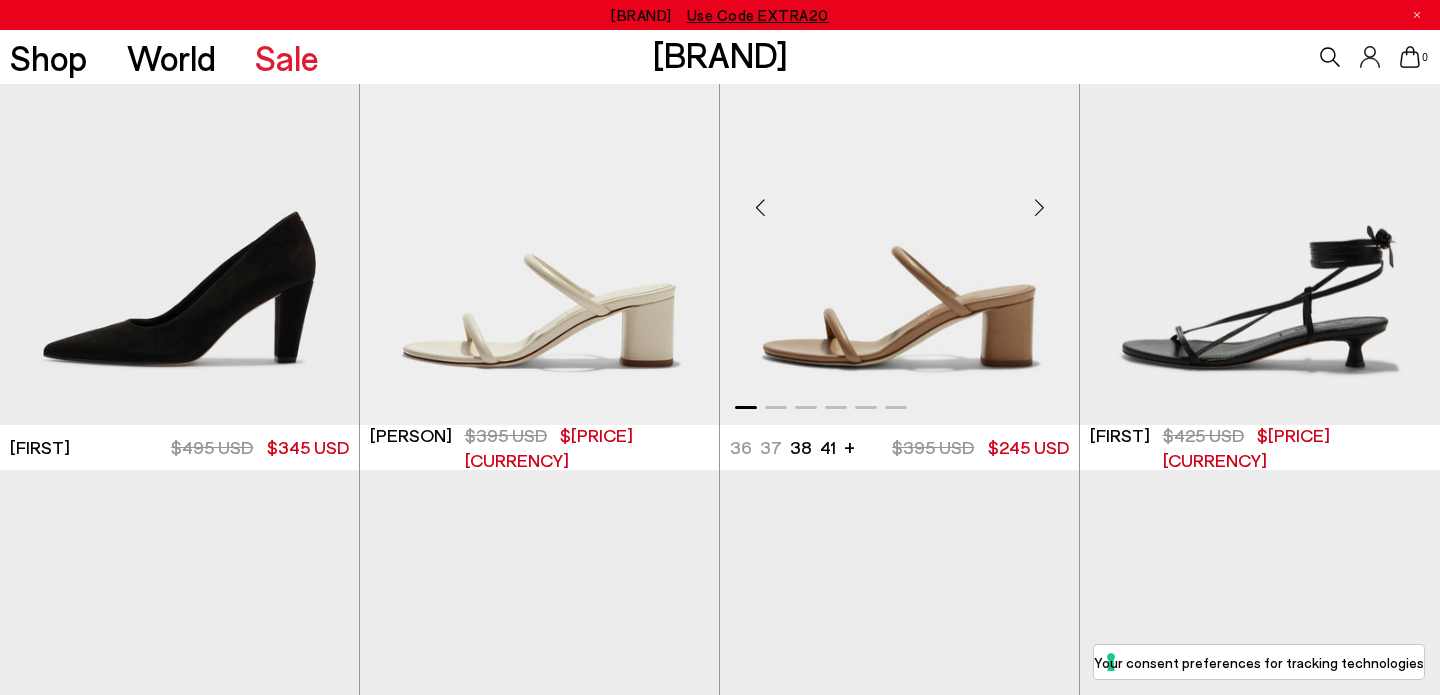 scroll, scrollTop: 5562, scrollLeft: 0, axis: vertical 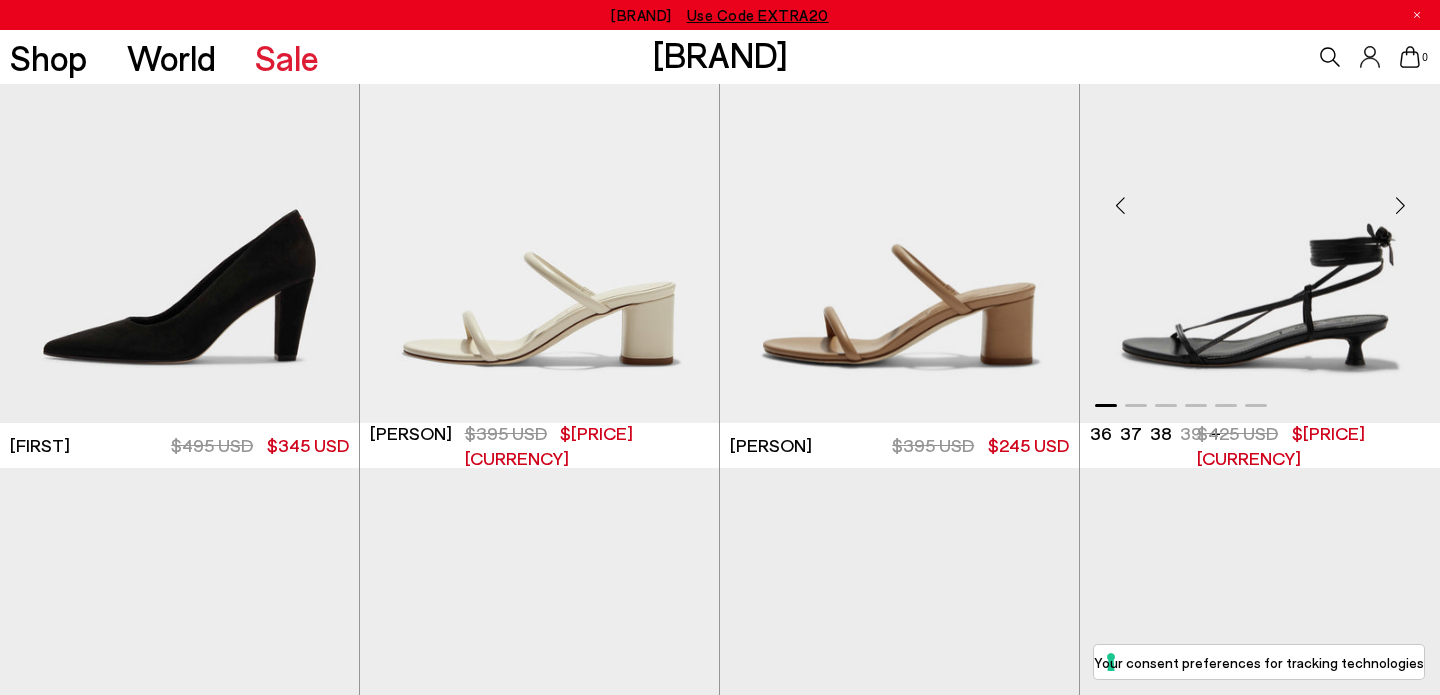 click at bounding box center [1400, 206] 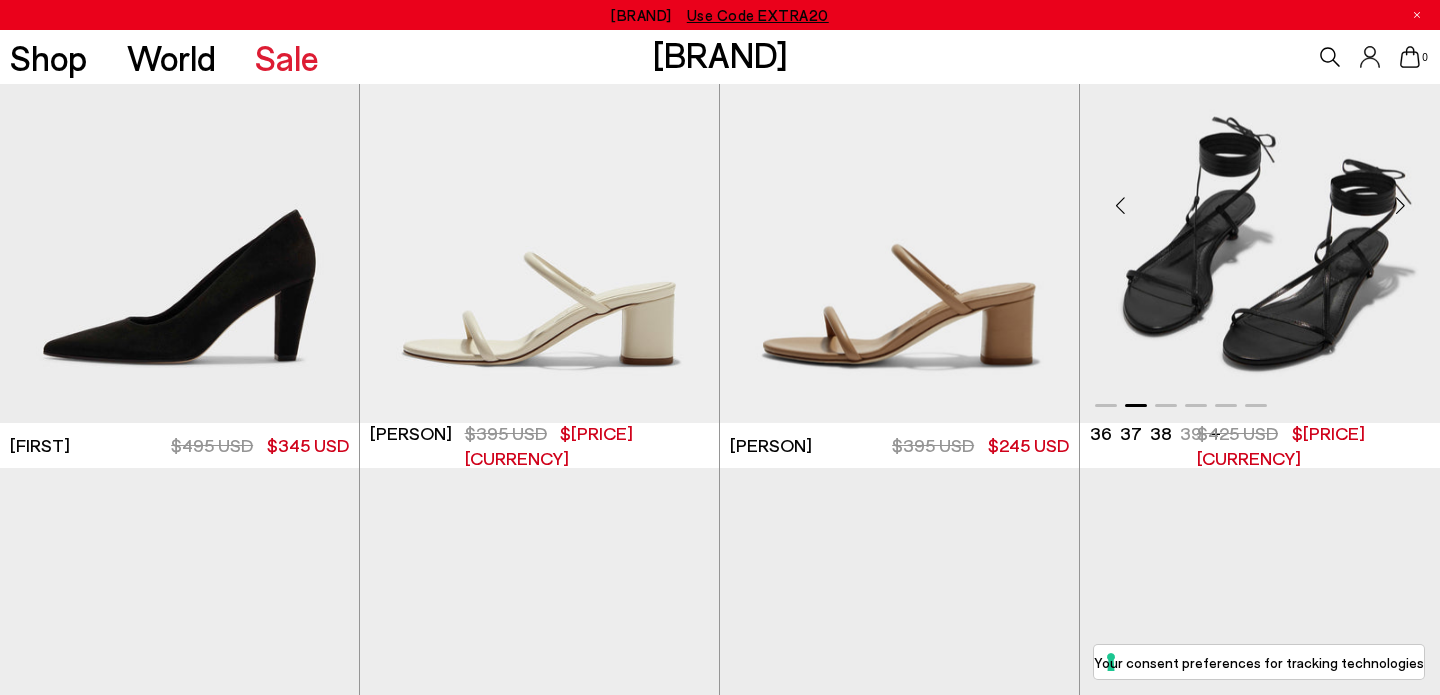 click at bounding box center (1400, 206) 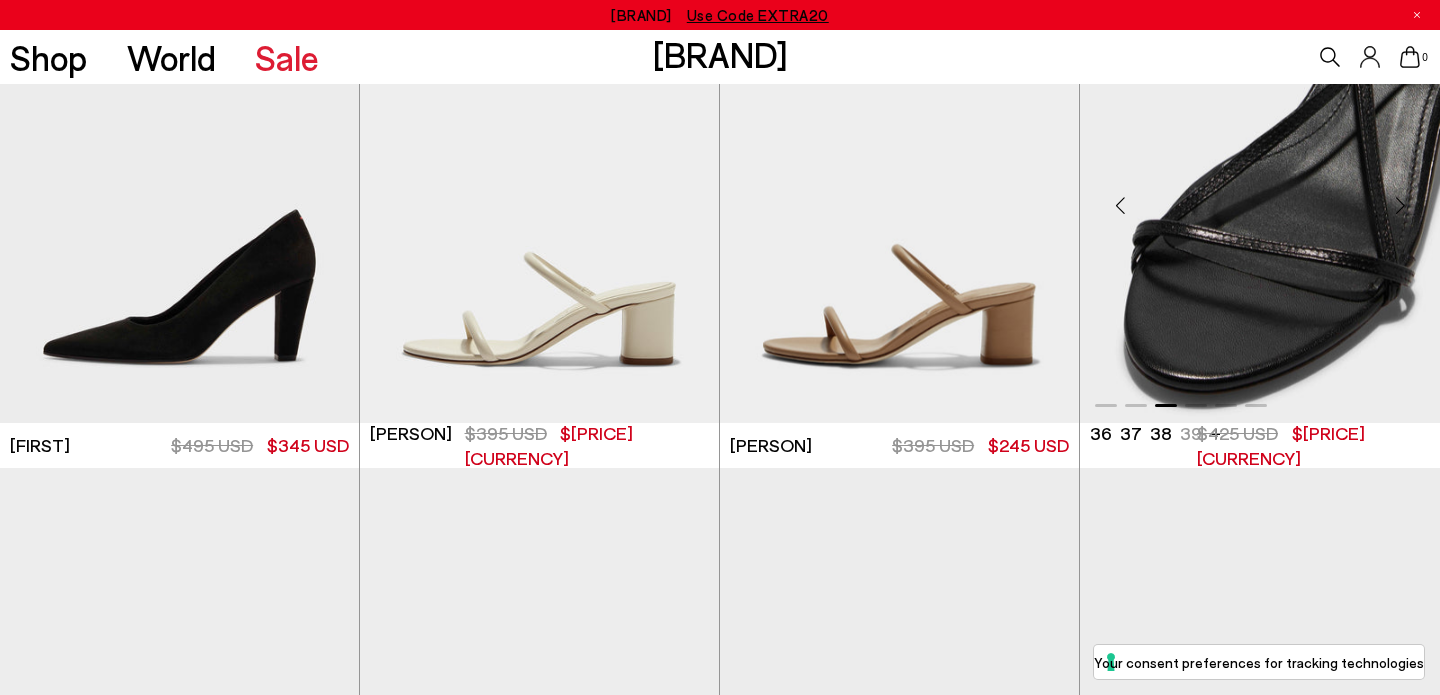 click at bounding box center (1400, 206) 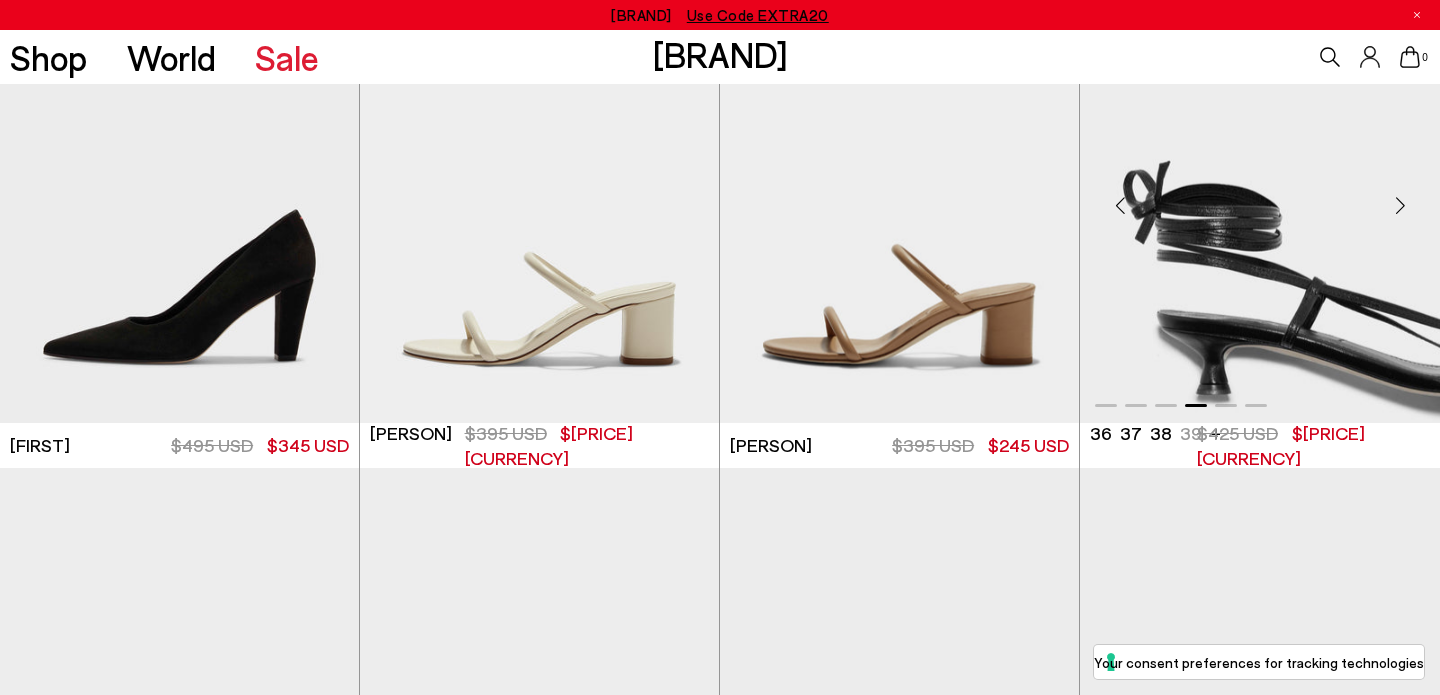 click at bounding box center (1400, 206) 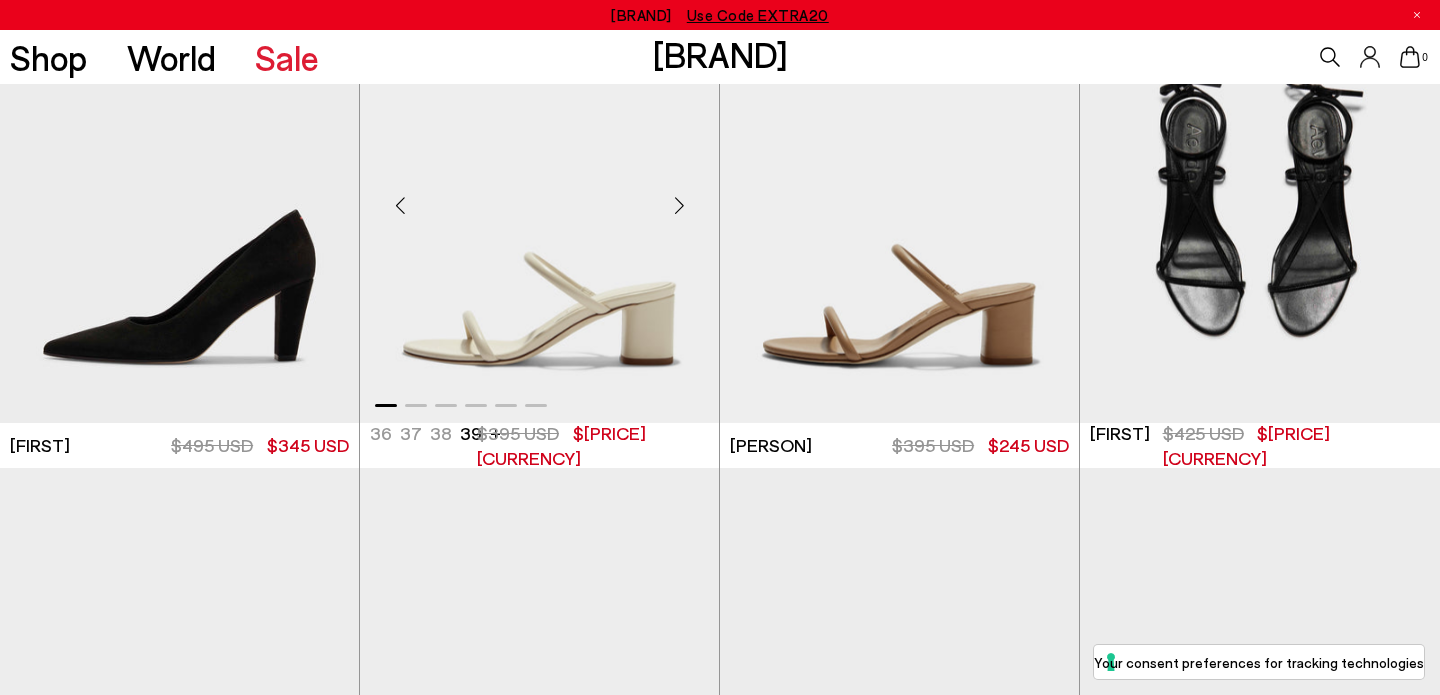 click at bounding box center (679, 206) 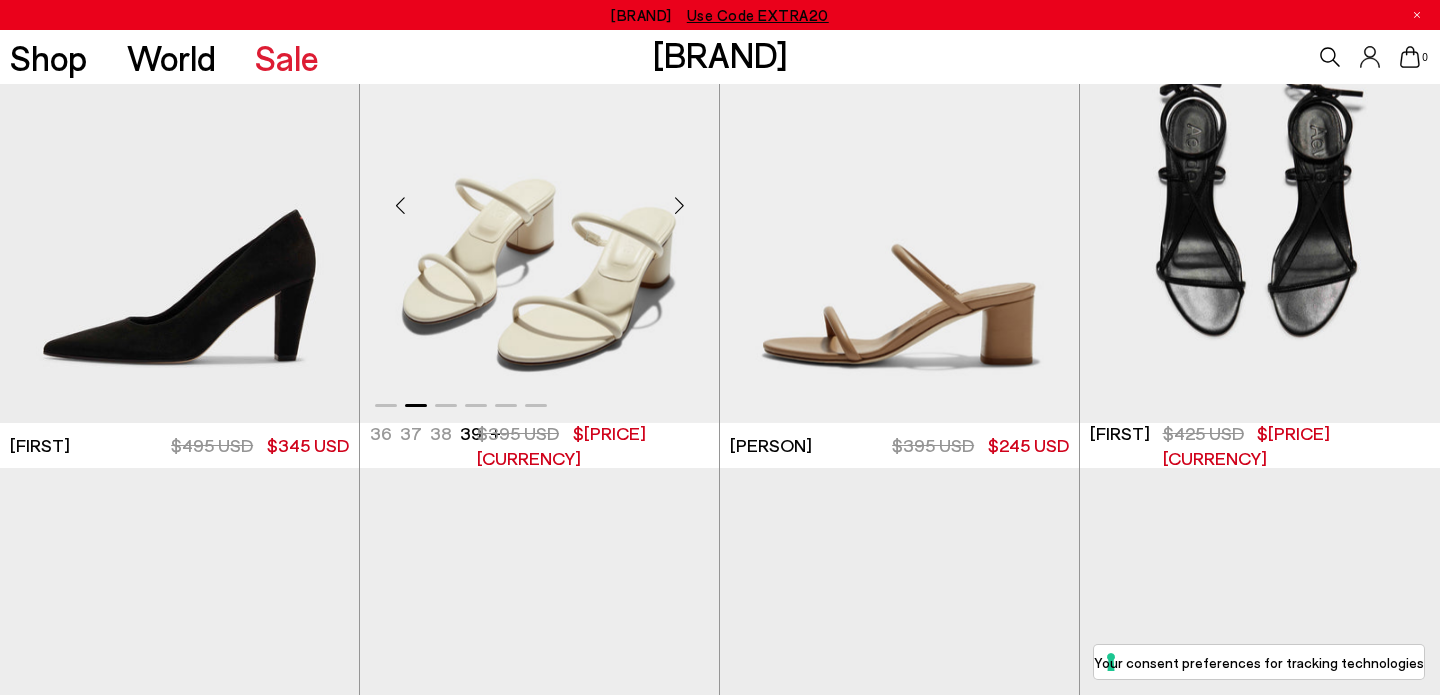 click at bounding box center (679, 206) 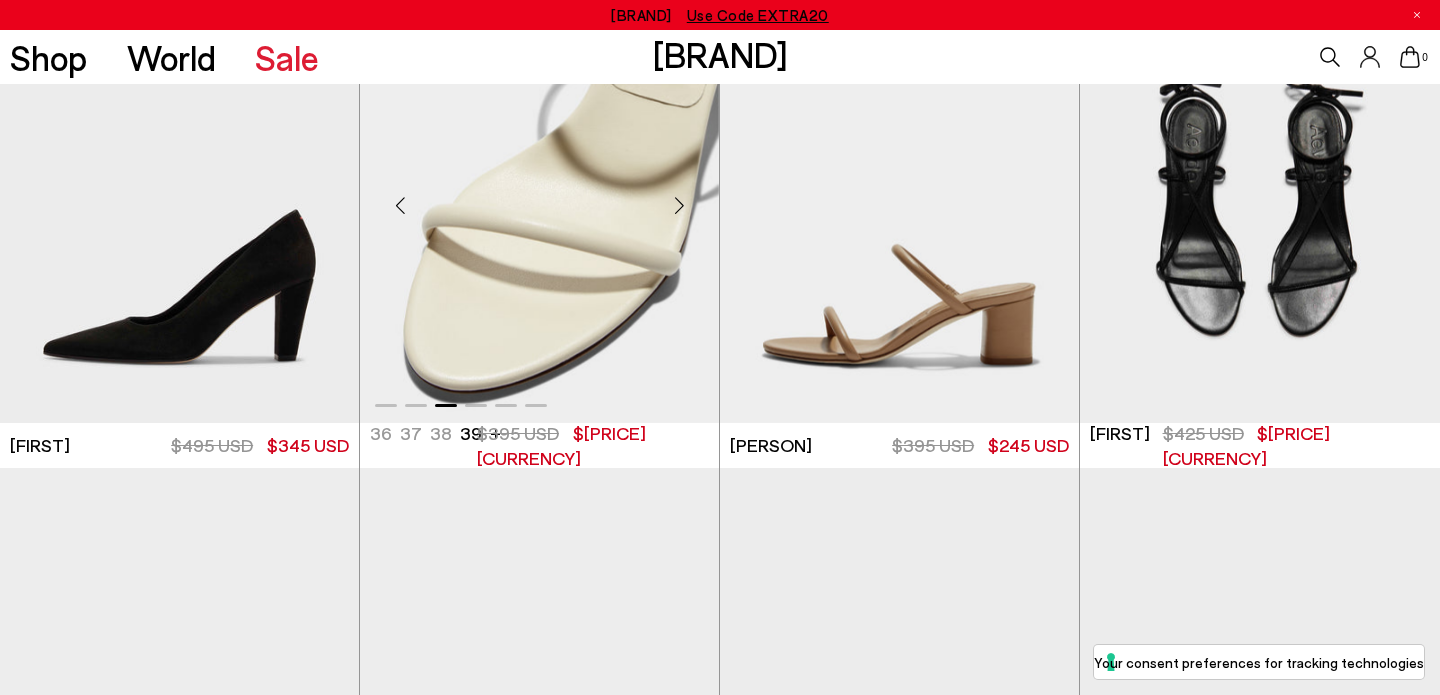 click at bounding box center (679, 206) 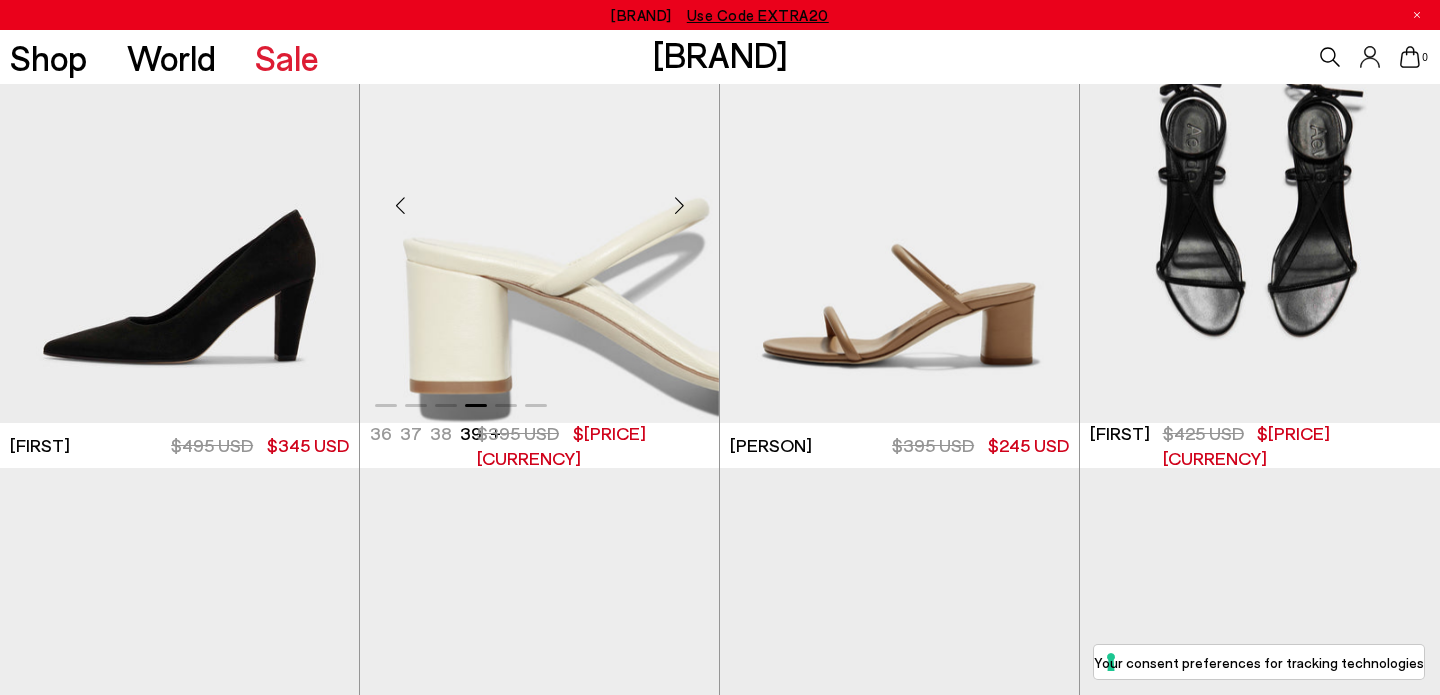 click at bounding box center [679, 206] 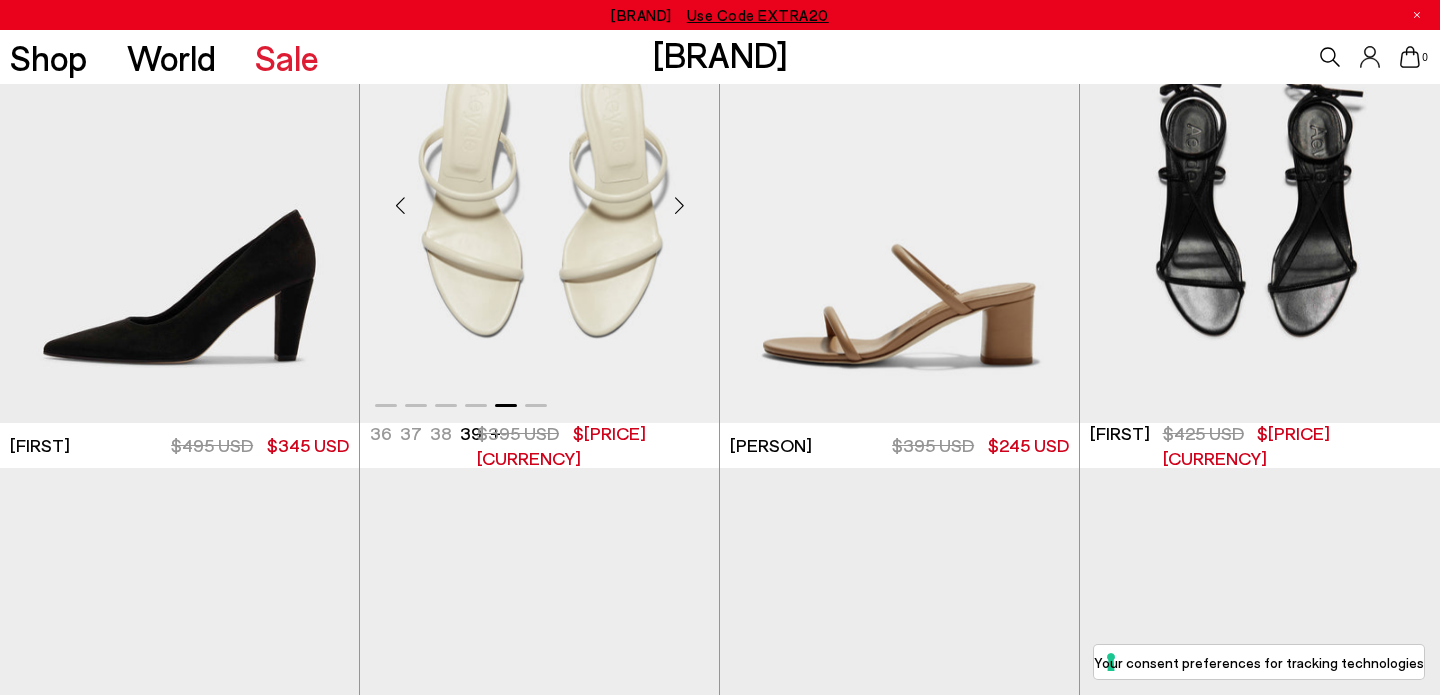 click at bounding box center [679, 206] 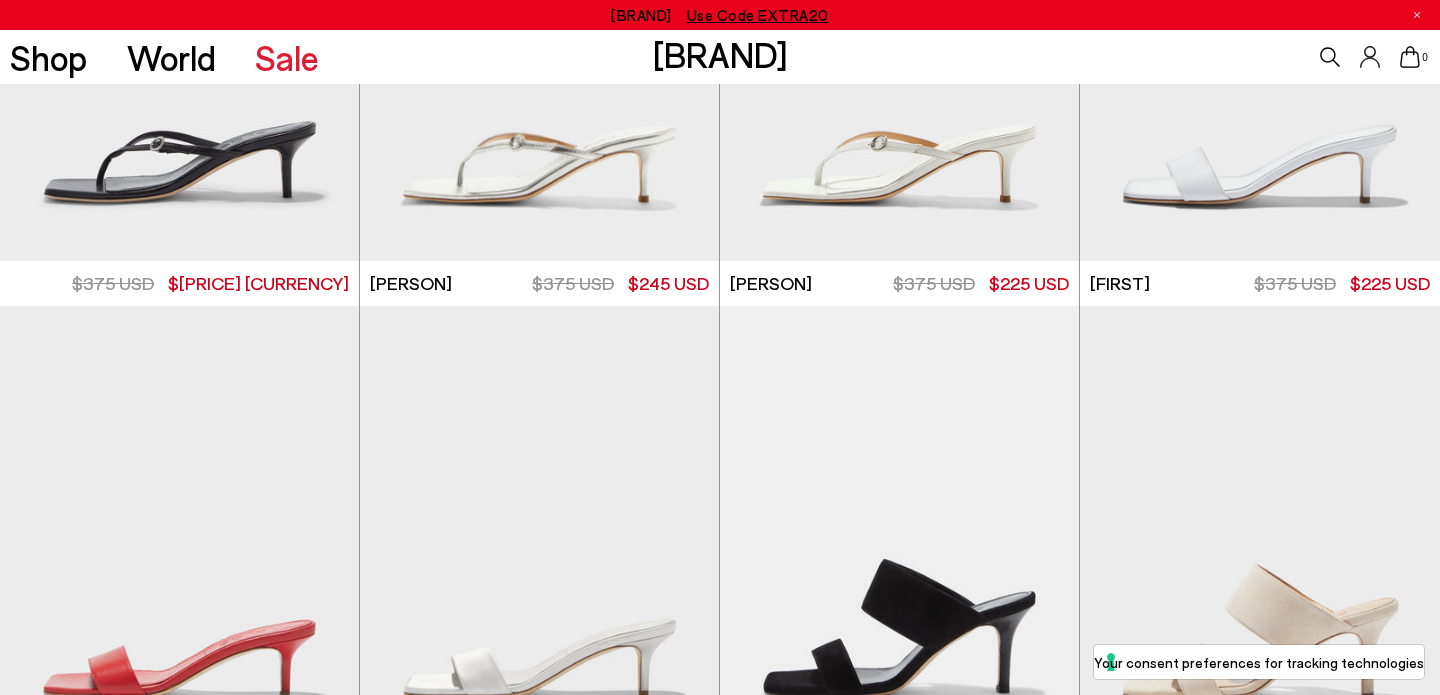 scroll, scrollTop: 7522, scrollLeft: 0, axis: vertical 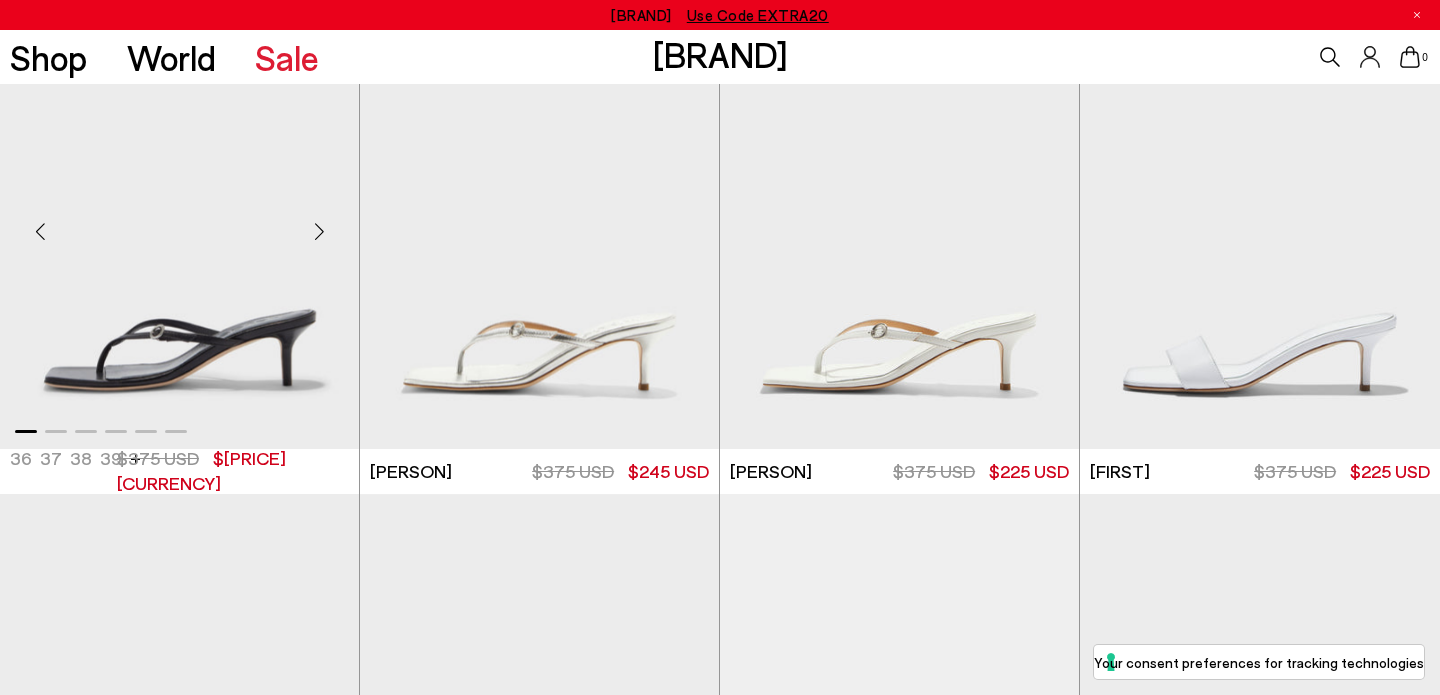 click at bounding box center (319, 231) 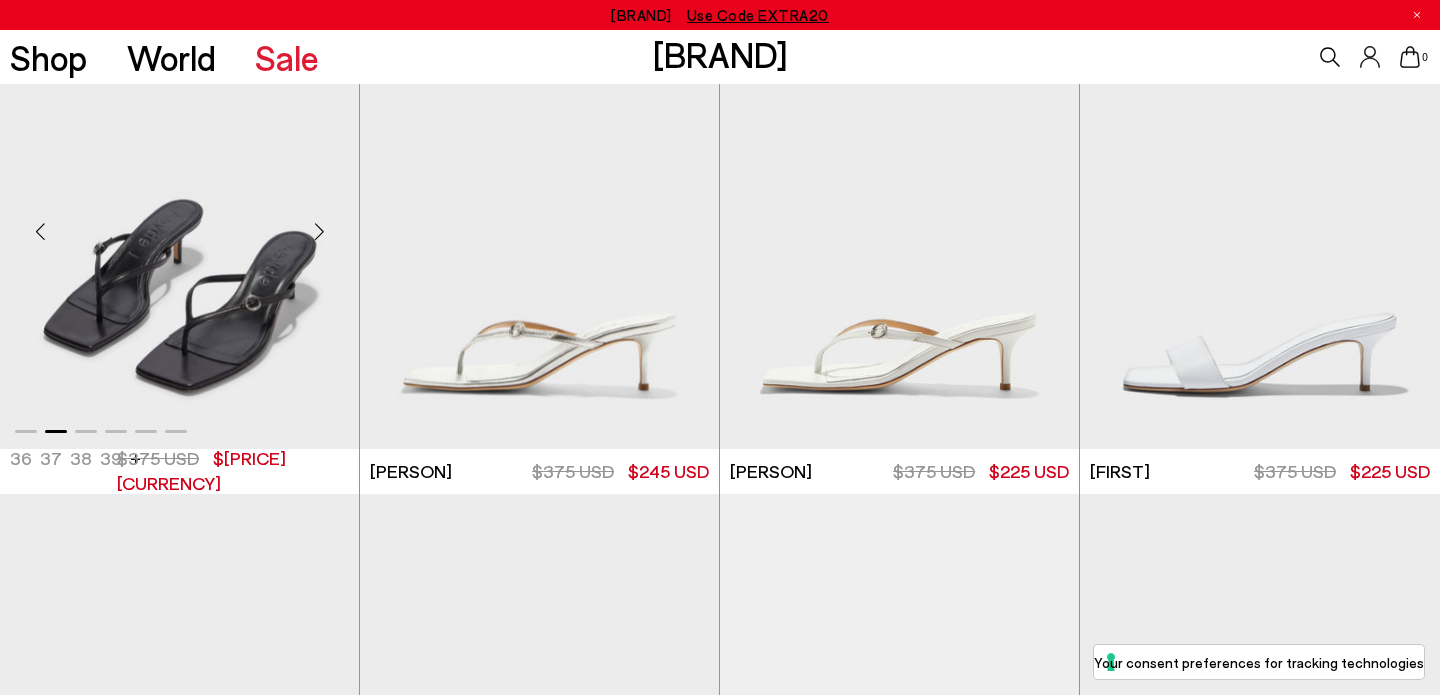 click at bounding box center (319, 231) 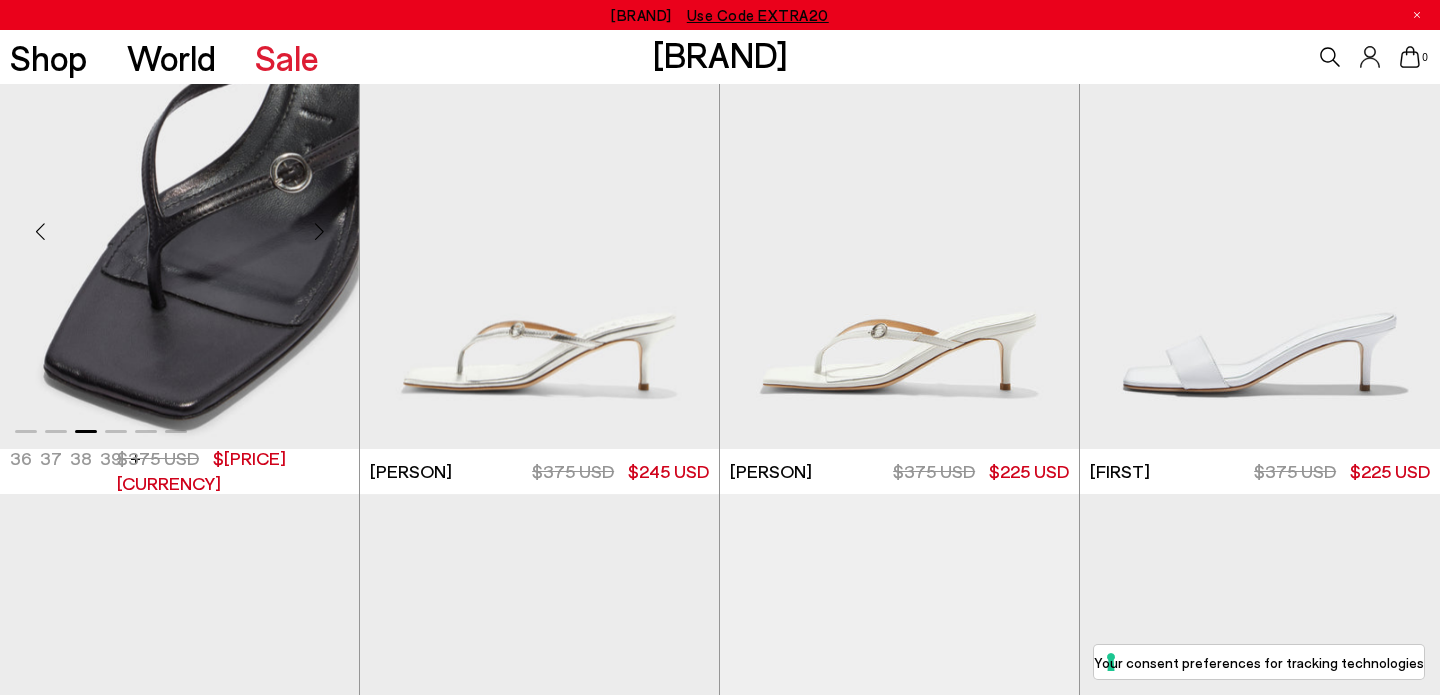 click at bounding box center (319, 231) 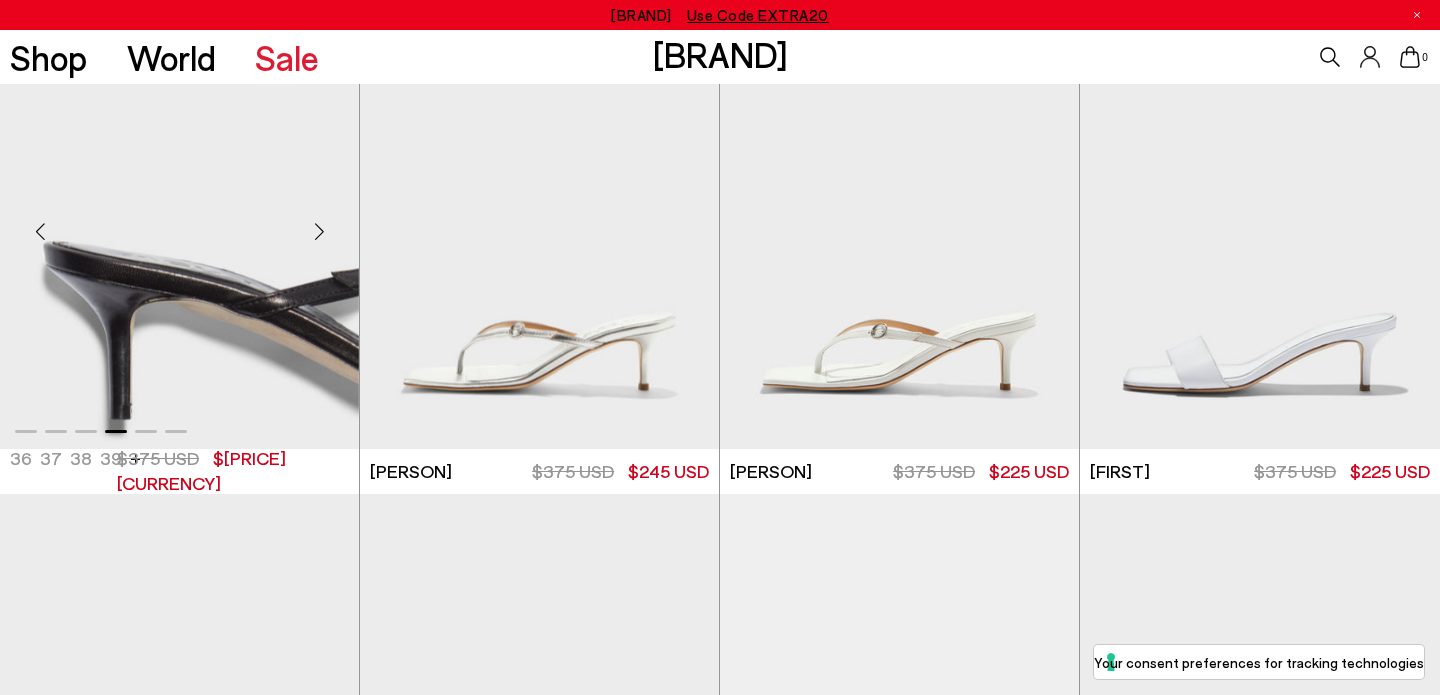 click at bounding box center [319, 231] 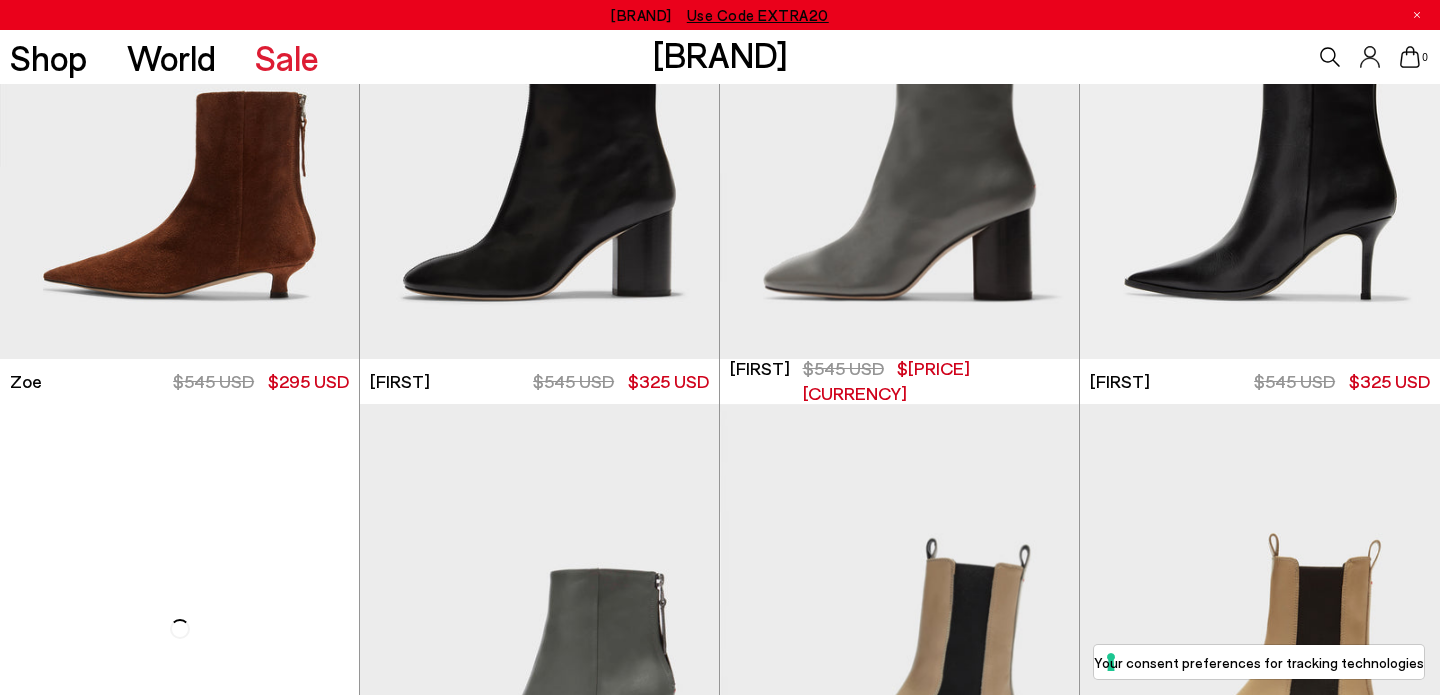 scroll, scrollTop: 9501, scrollLeft: 0, axis: vertical 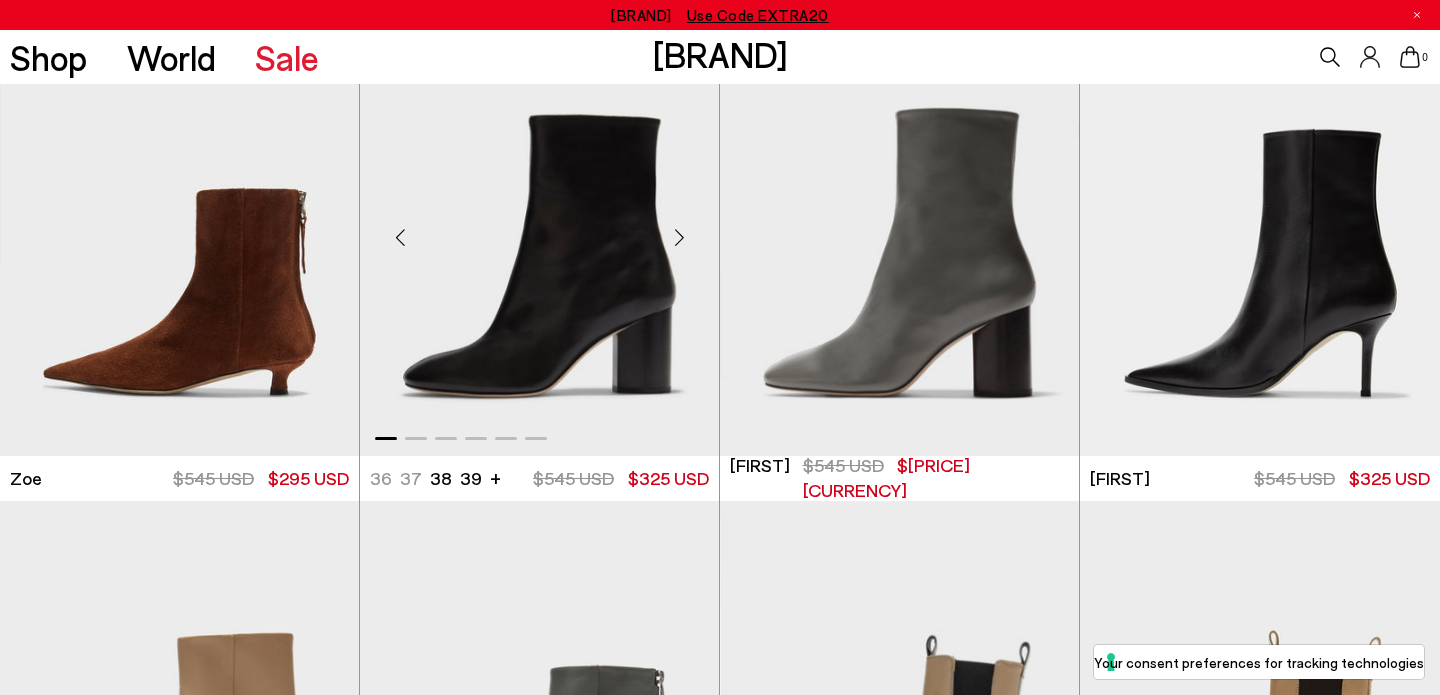 click at bounding box center [679, 238] 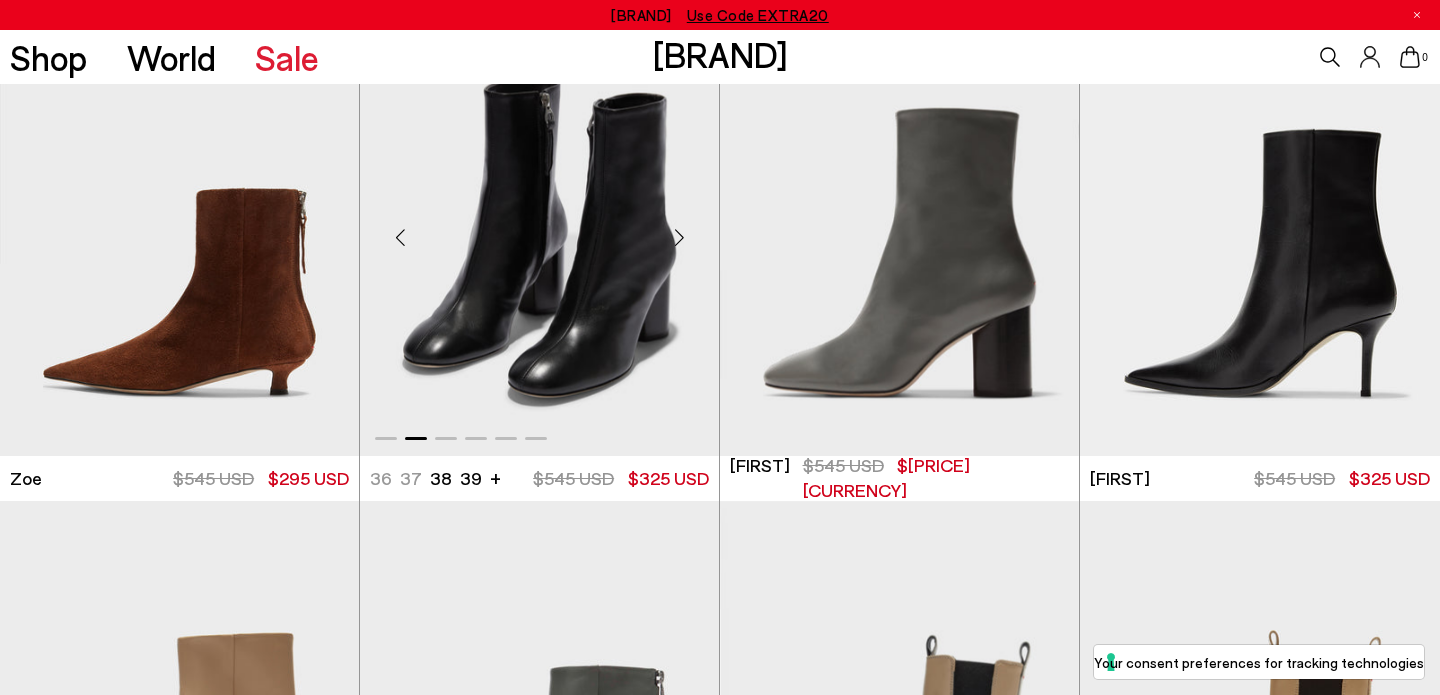click at bounding box center (679, 238) 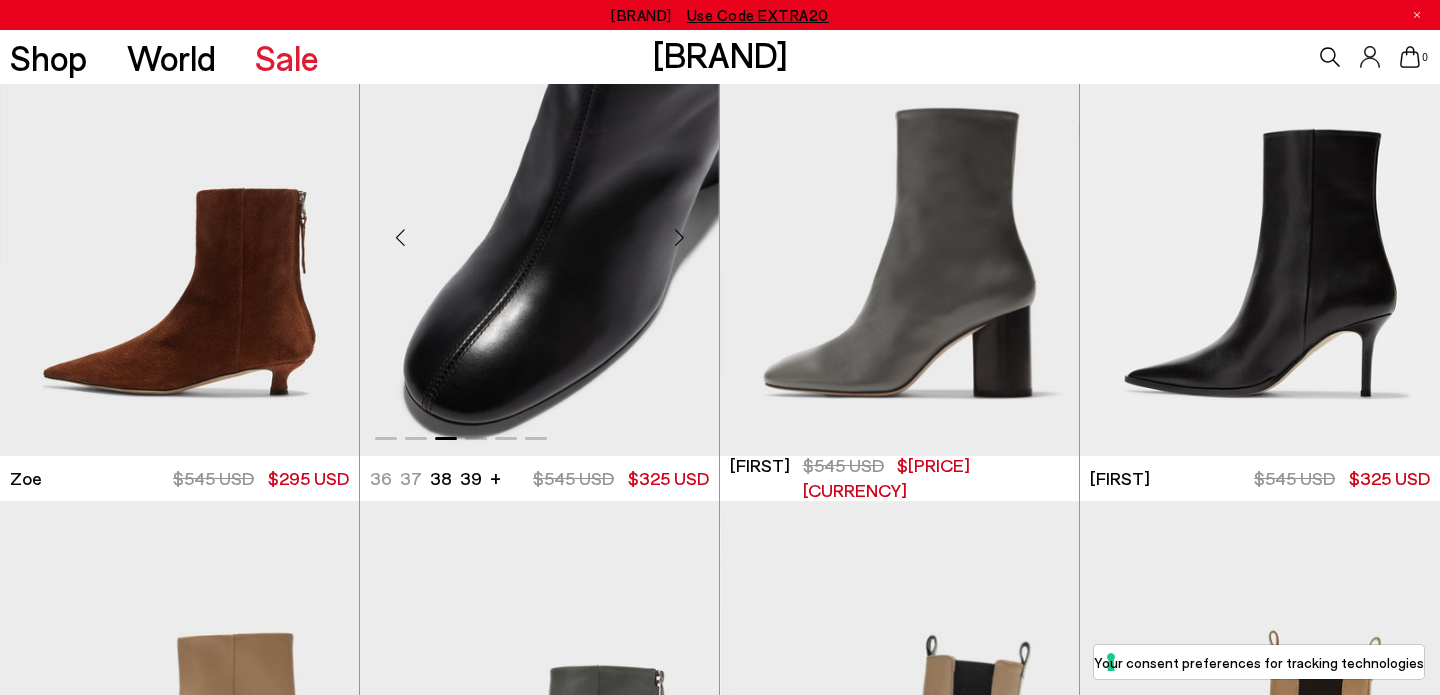 click at bounding box center [679, 238] 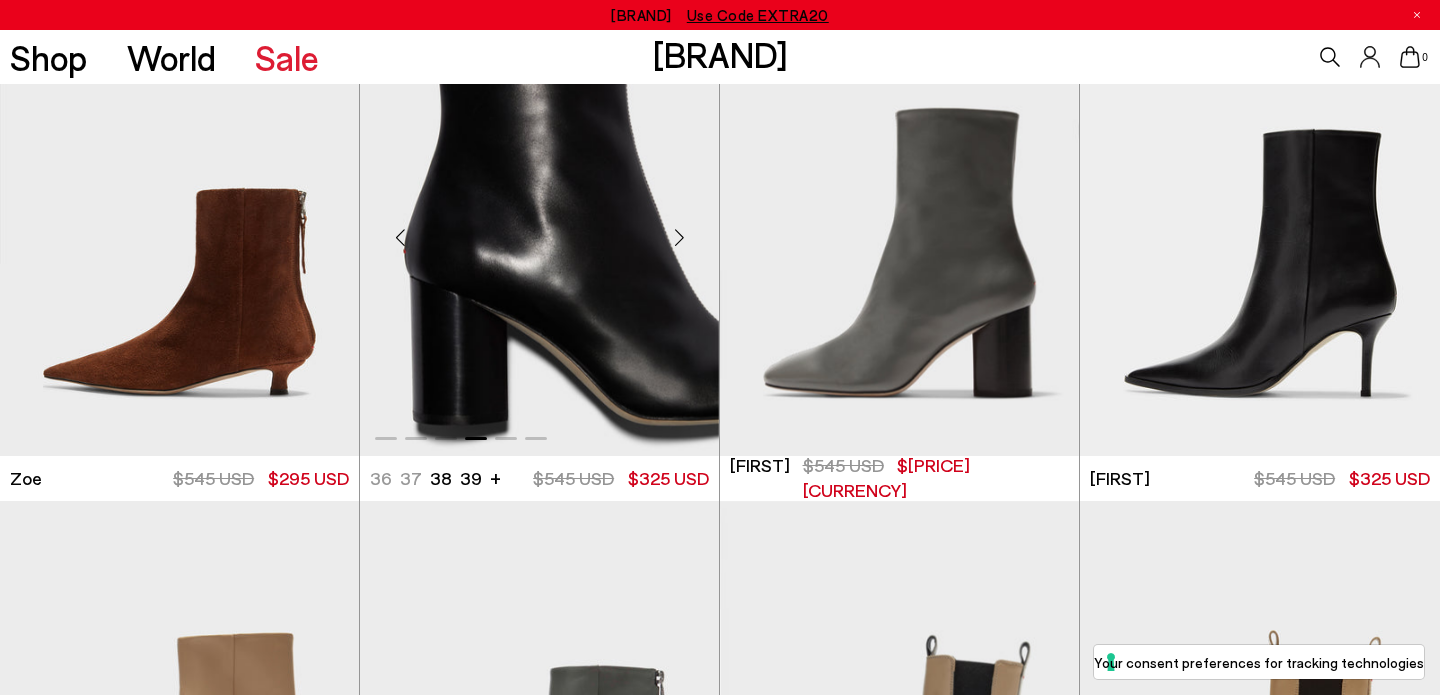 click at bounding box center [679, 238] 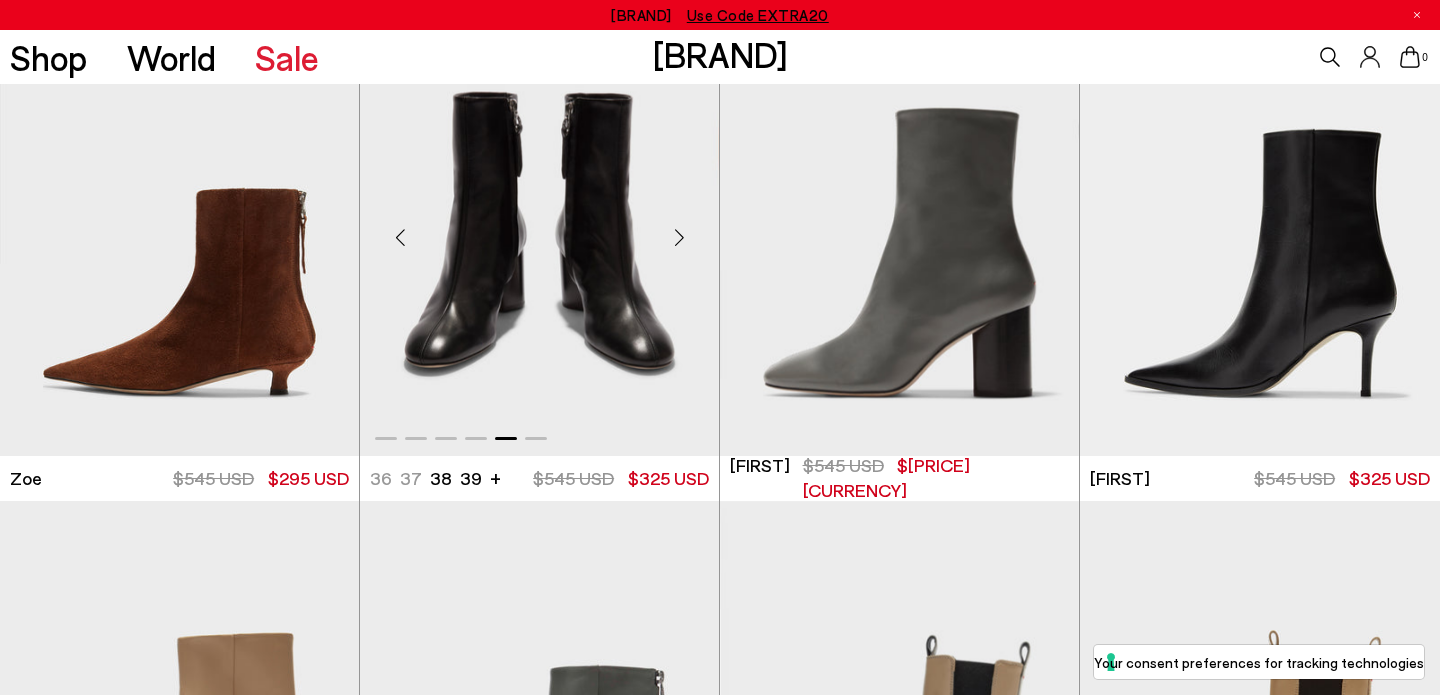 click at bounding box center [679, 238] 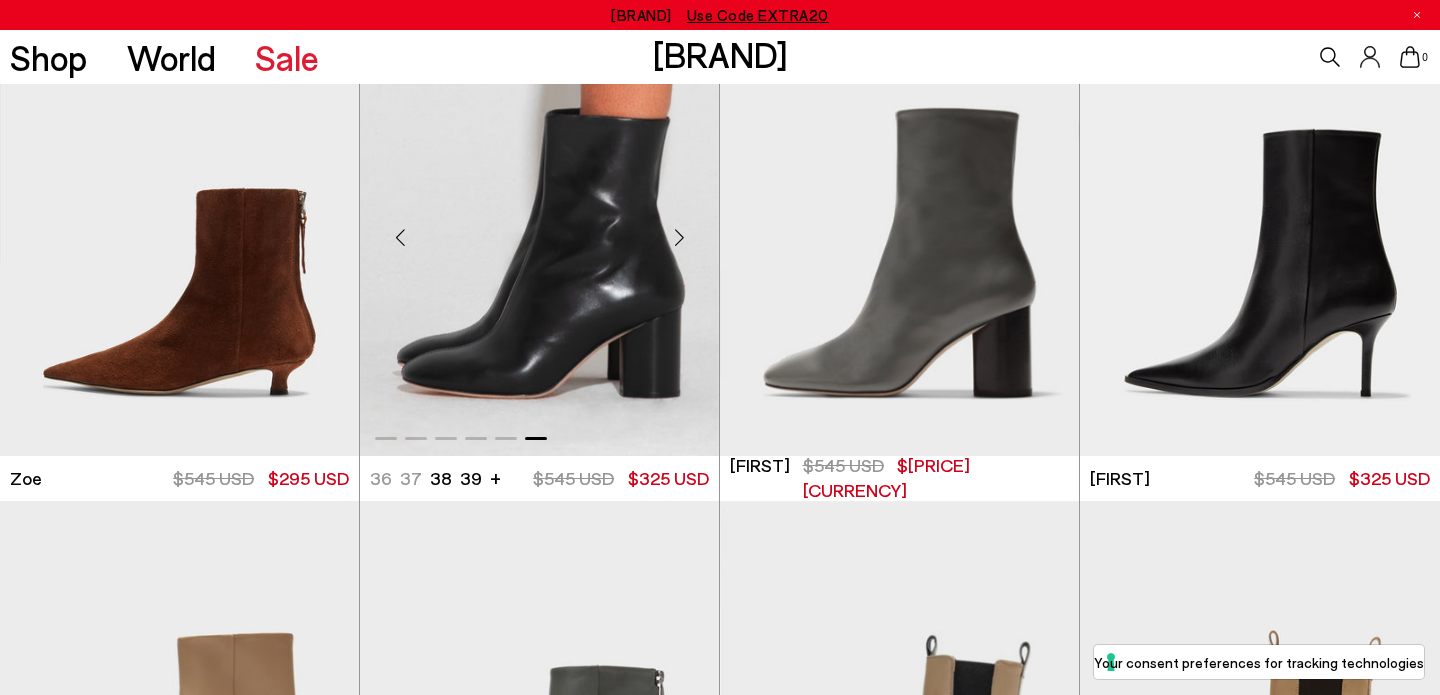click at bounding box center (679, 238) 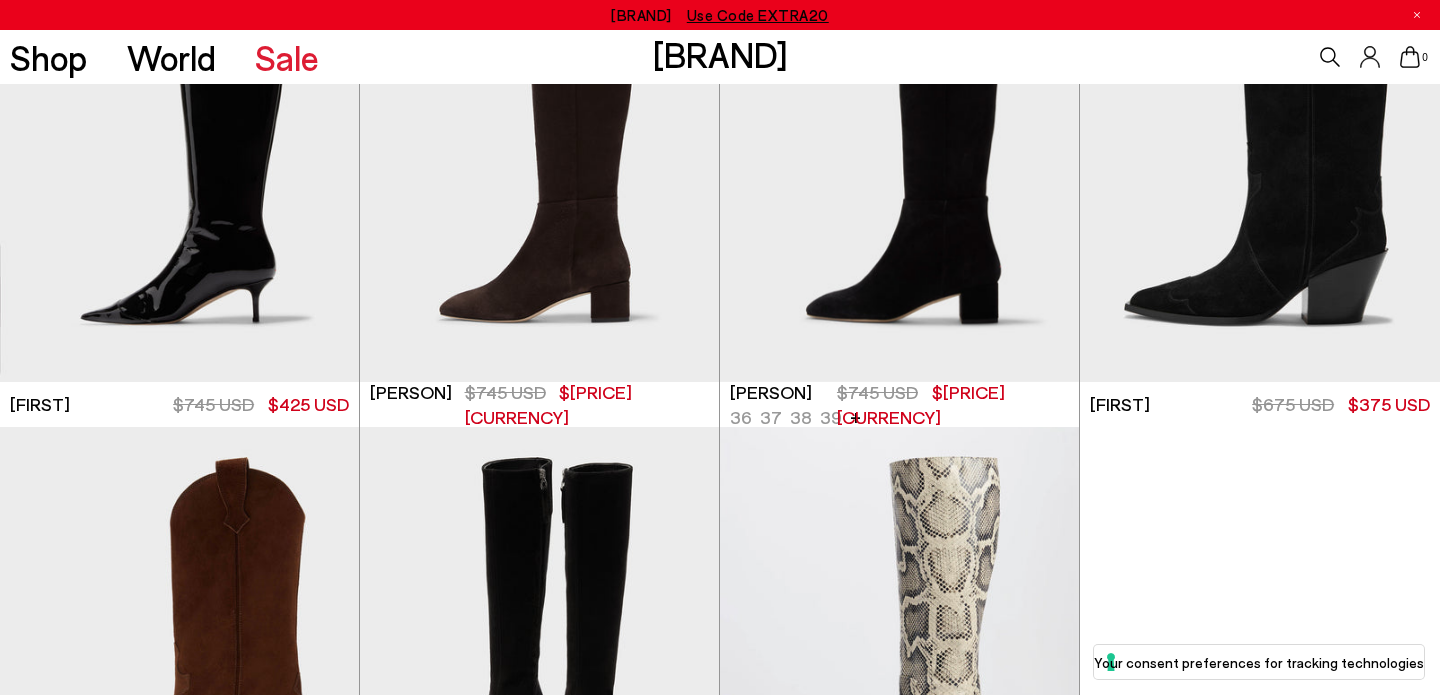 scroll, scrollTop: 12063, scrollLeft: 0, axis: vertical 